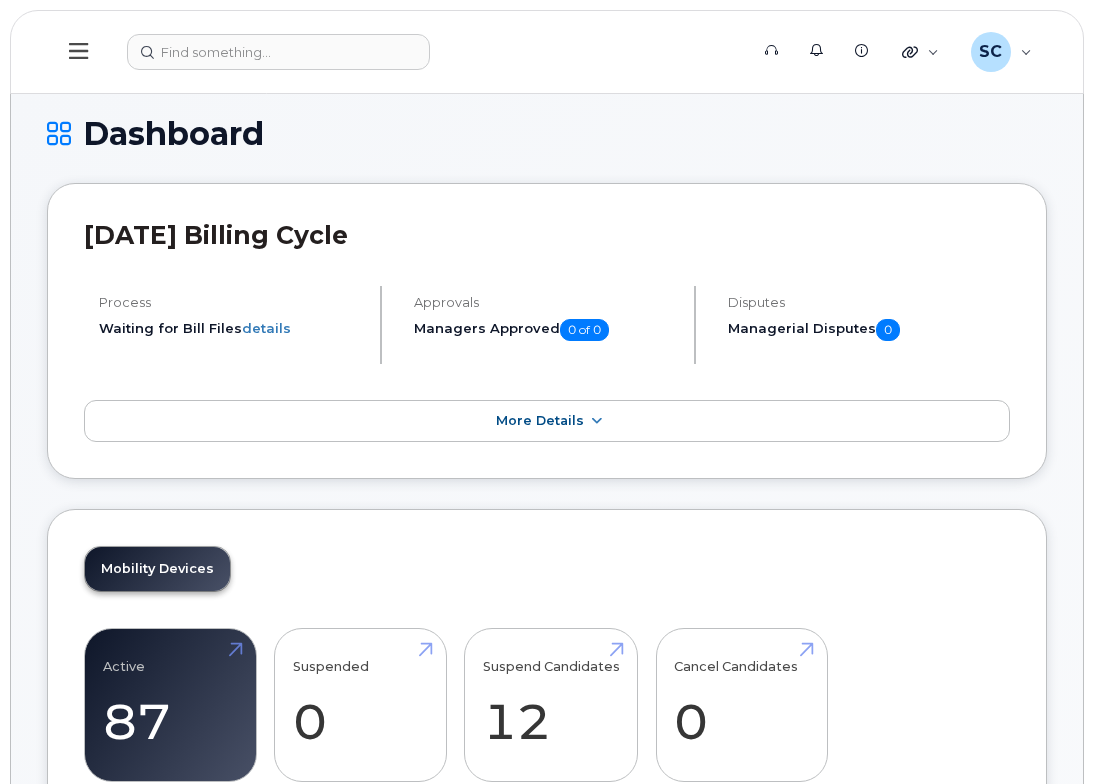 scroll, scrollTop: 0, scrollLeft: 0, axis: both 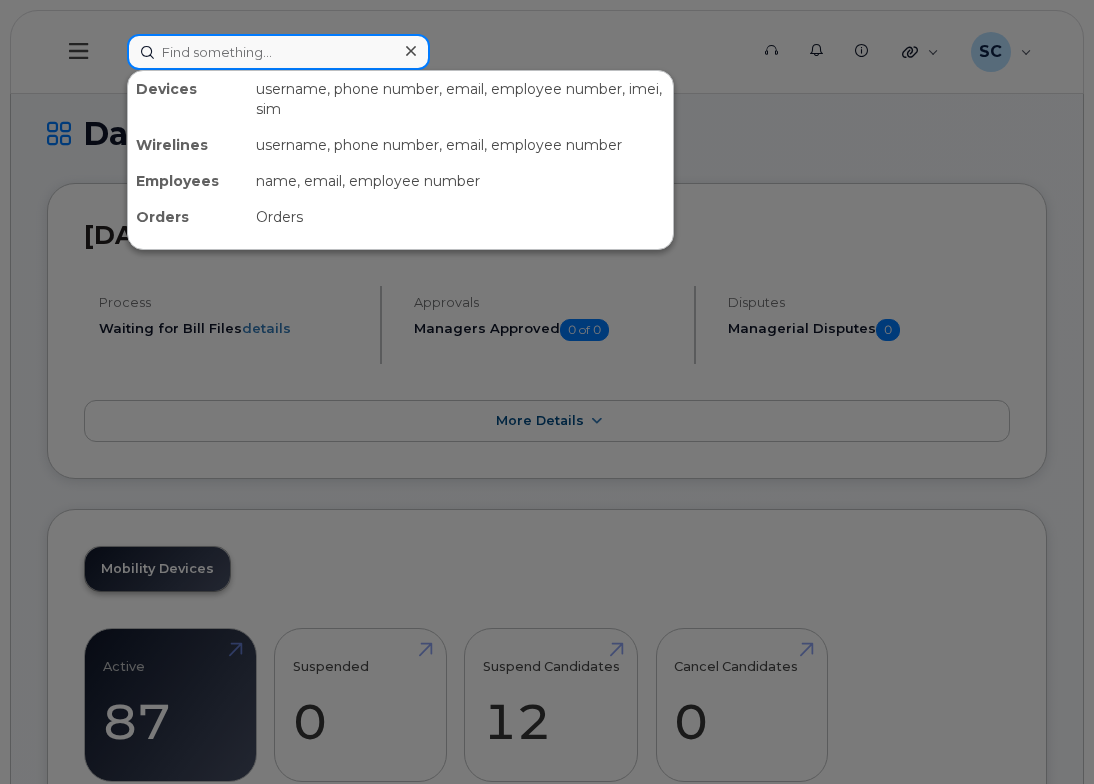 click at bounding box center [278, 52] 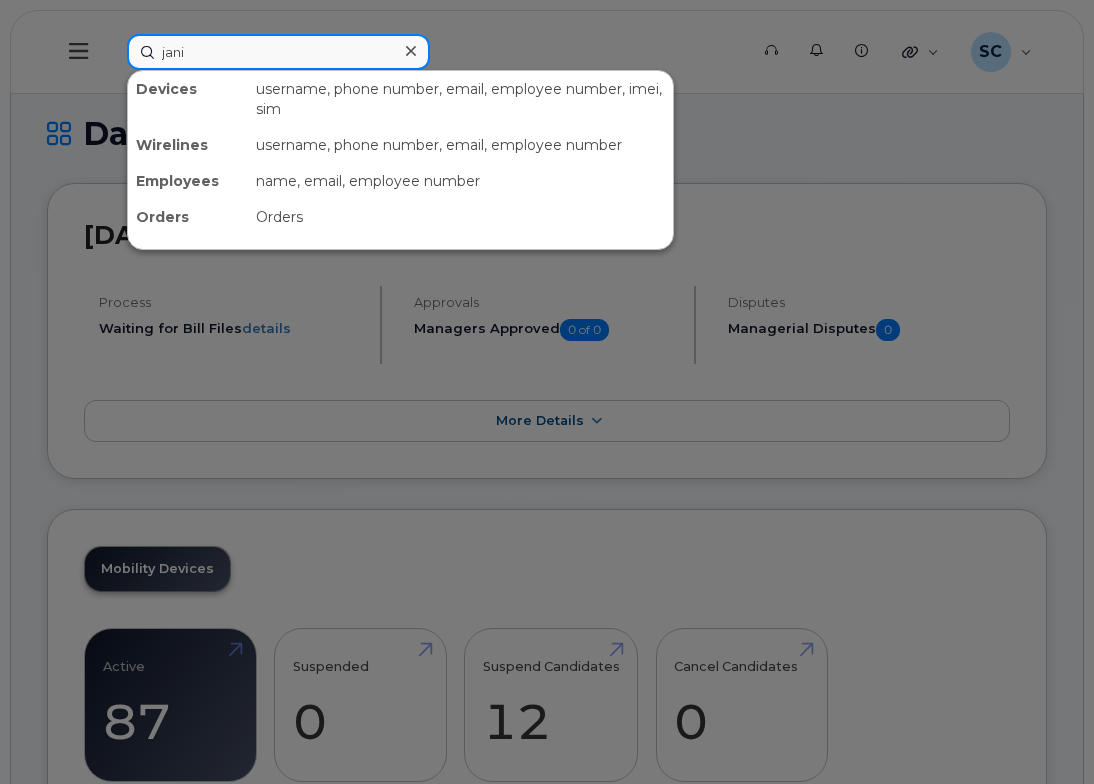 type on "[PERSON_NAME]" 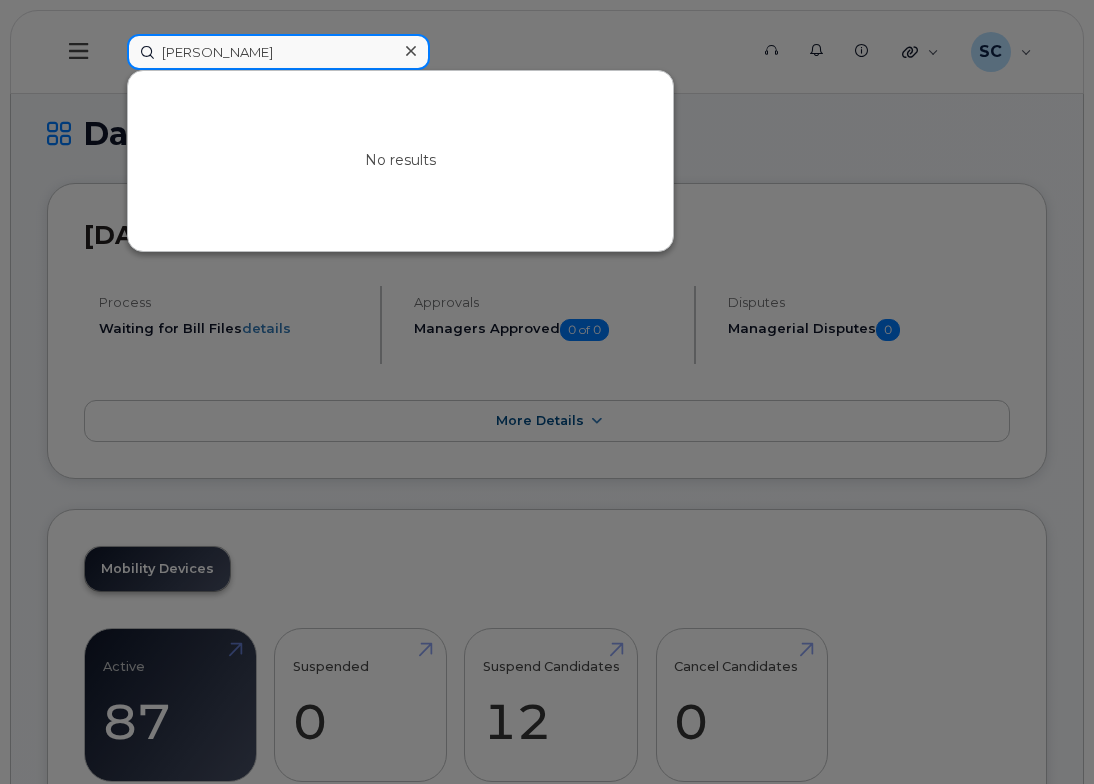 drag, startPoint x: 203, startPoint y: 53, endPoint x: 39, endPoint y: 69, distance: 164.77864 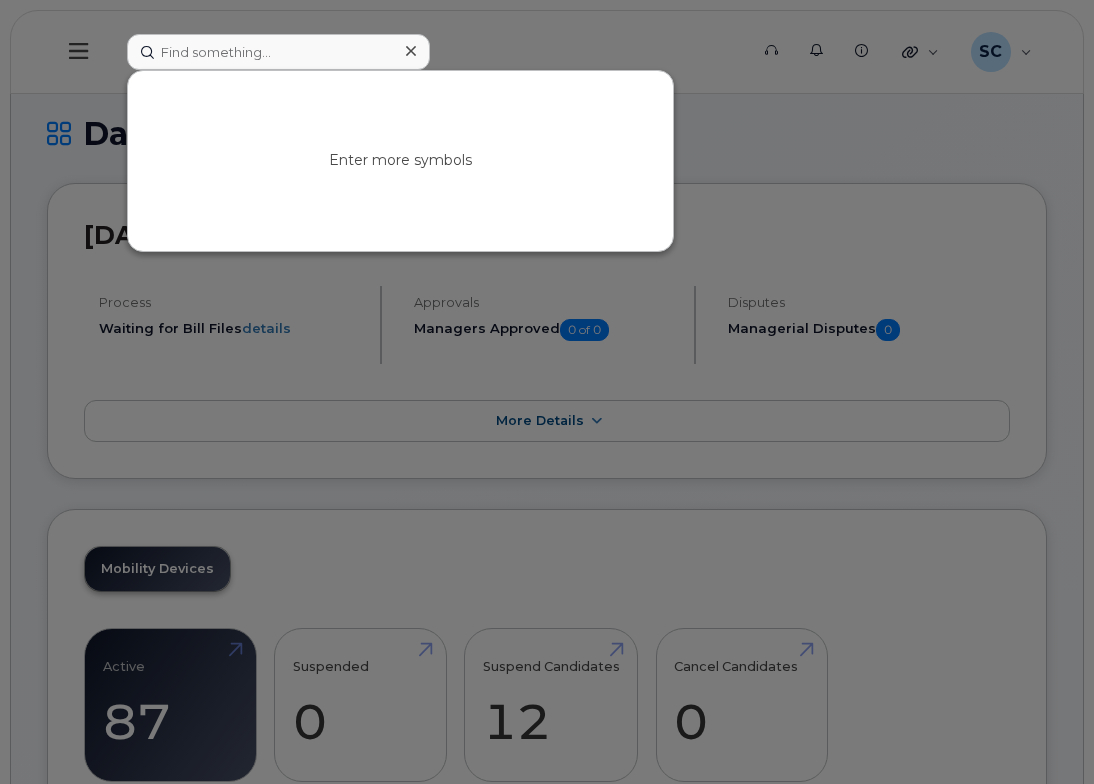 click at bounding box center [547, 392] 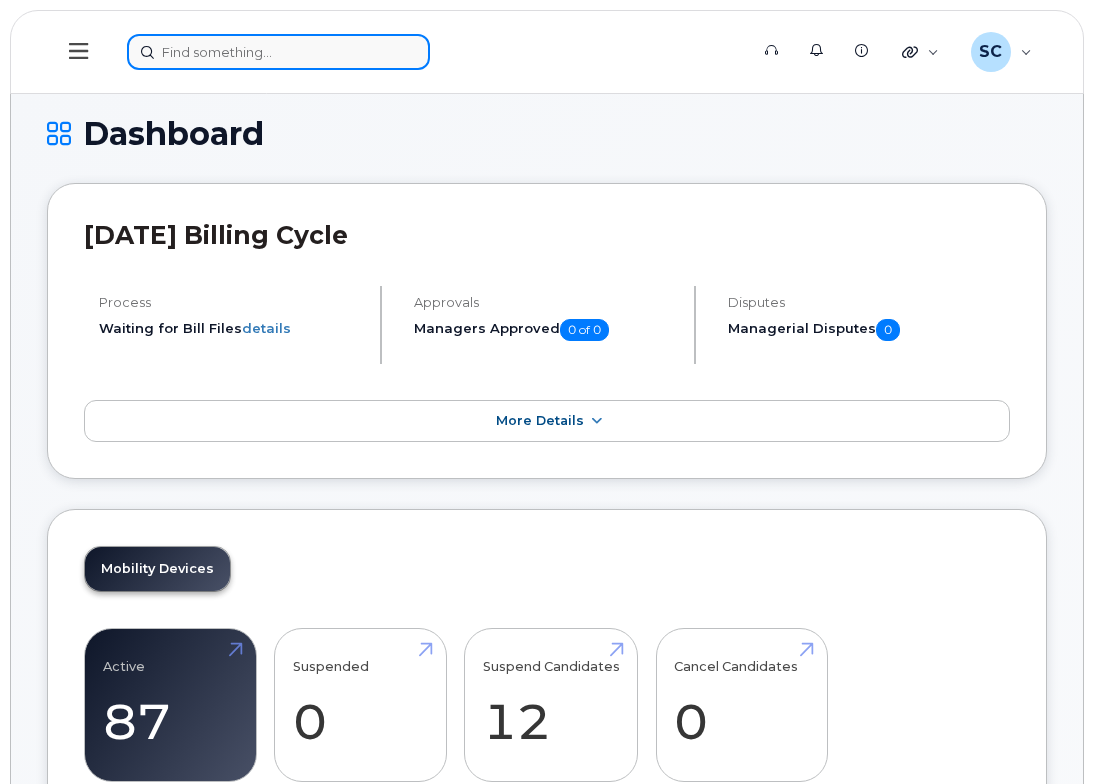 click at bounding box center (278, 52) 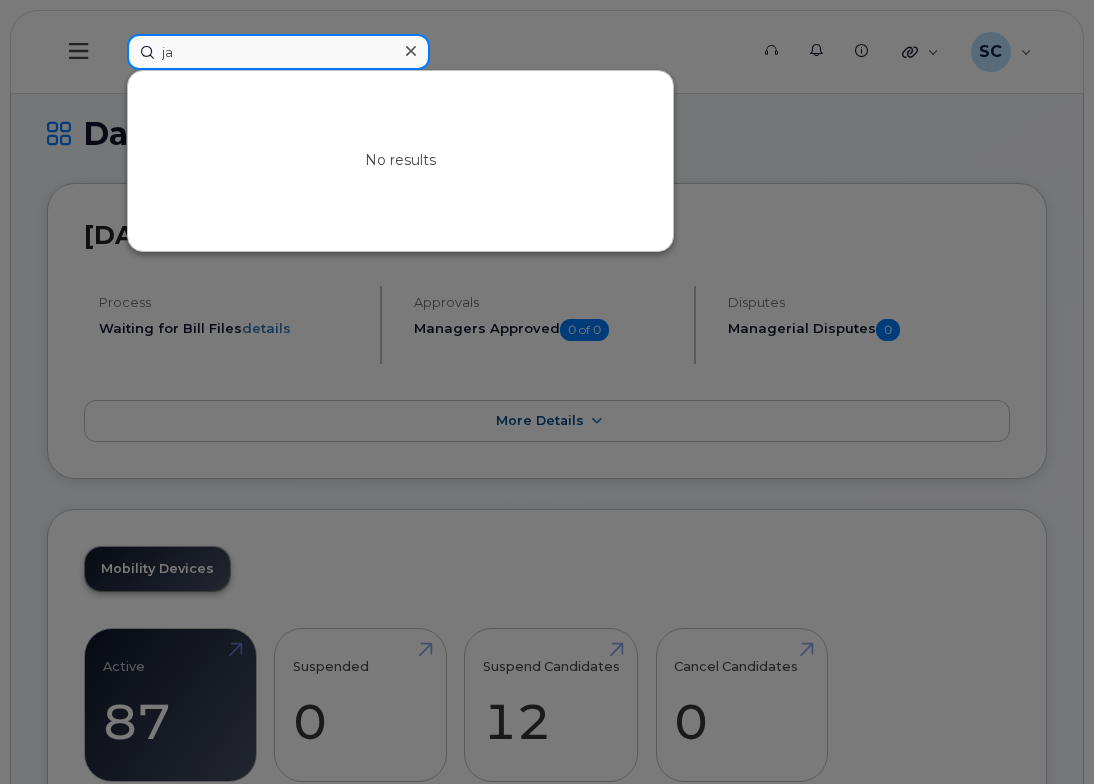 type on "j" 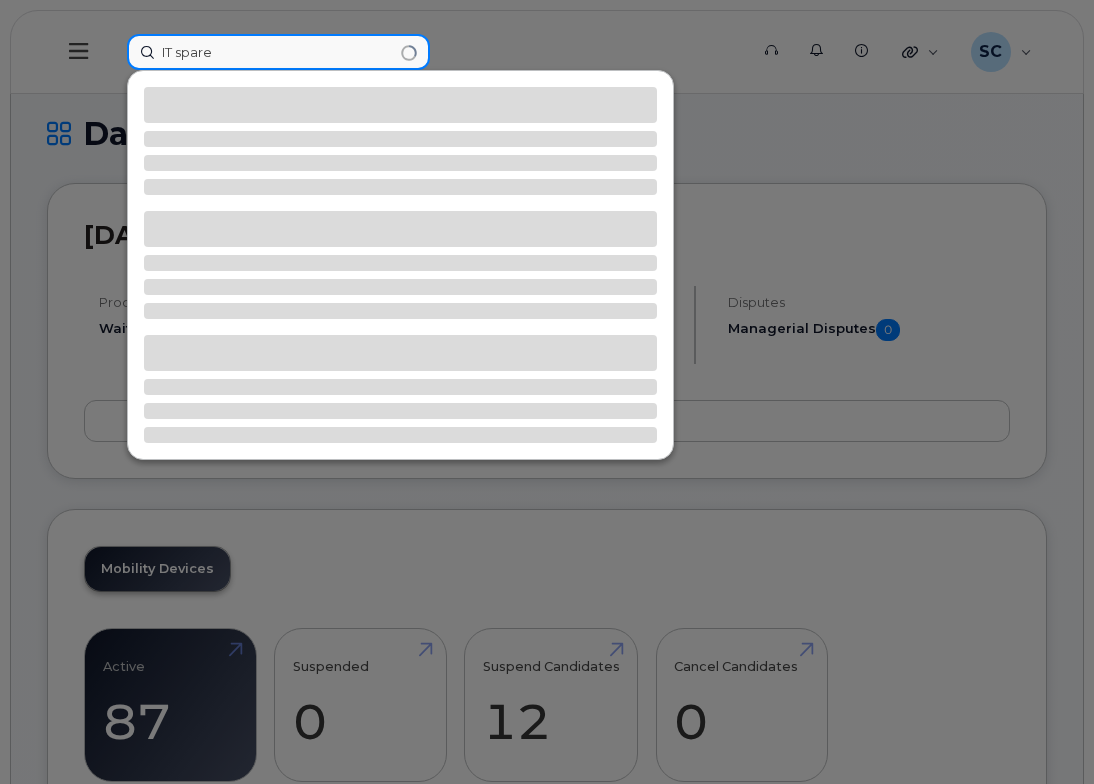 type on "IT spare" 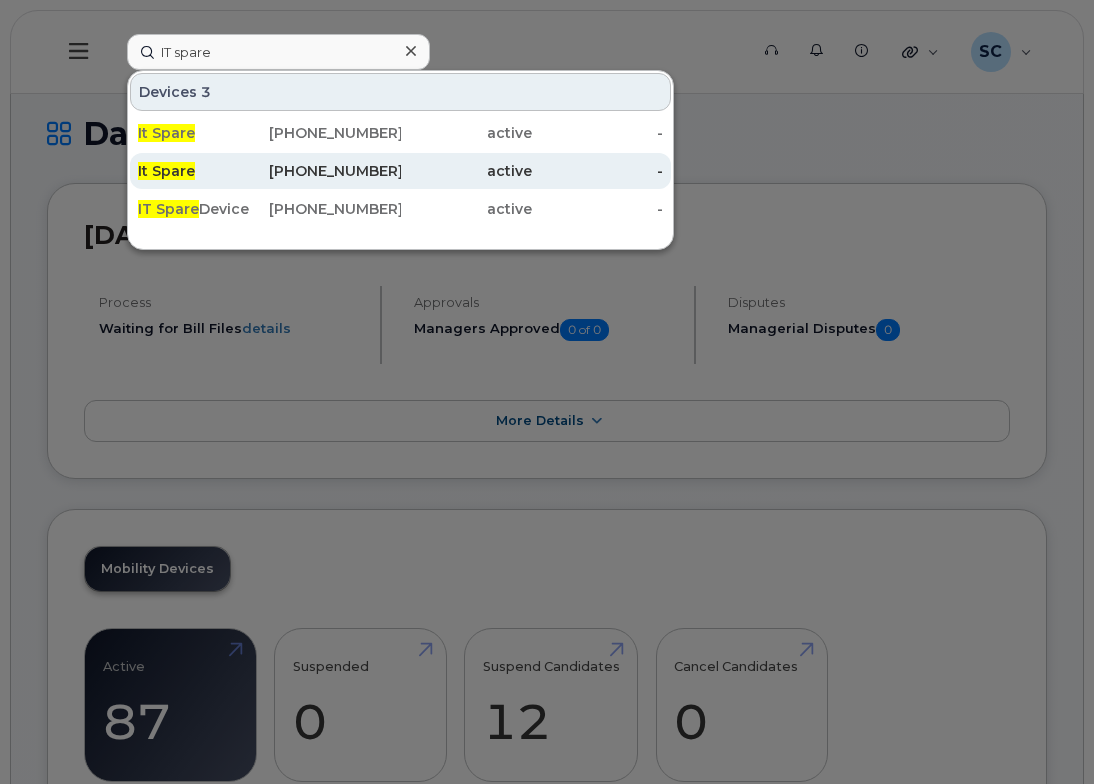 click on "It Spare" at bounding box center (203, 171) 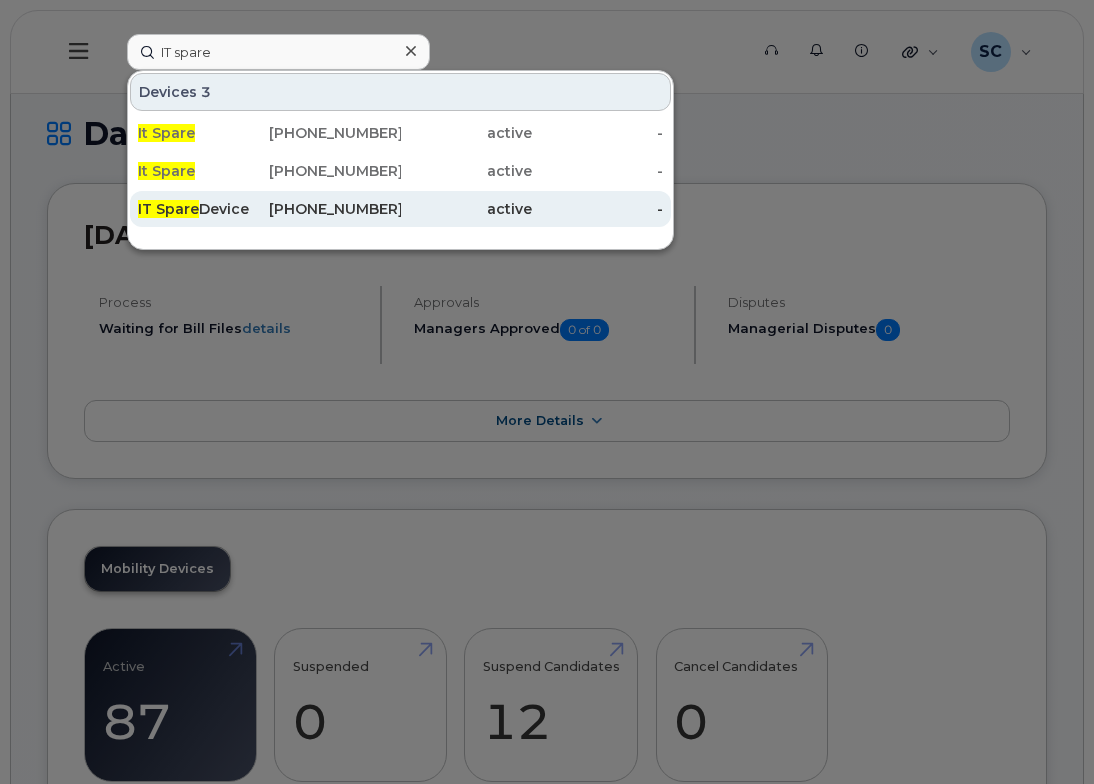 click on "IT Spare" at bounding box center (168, 209) 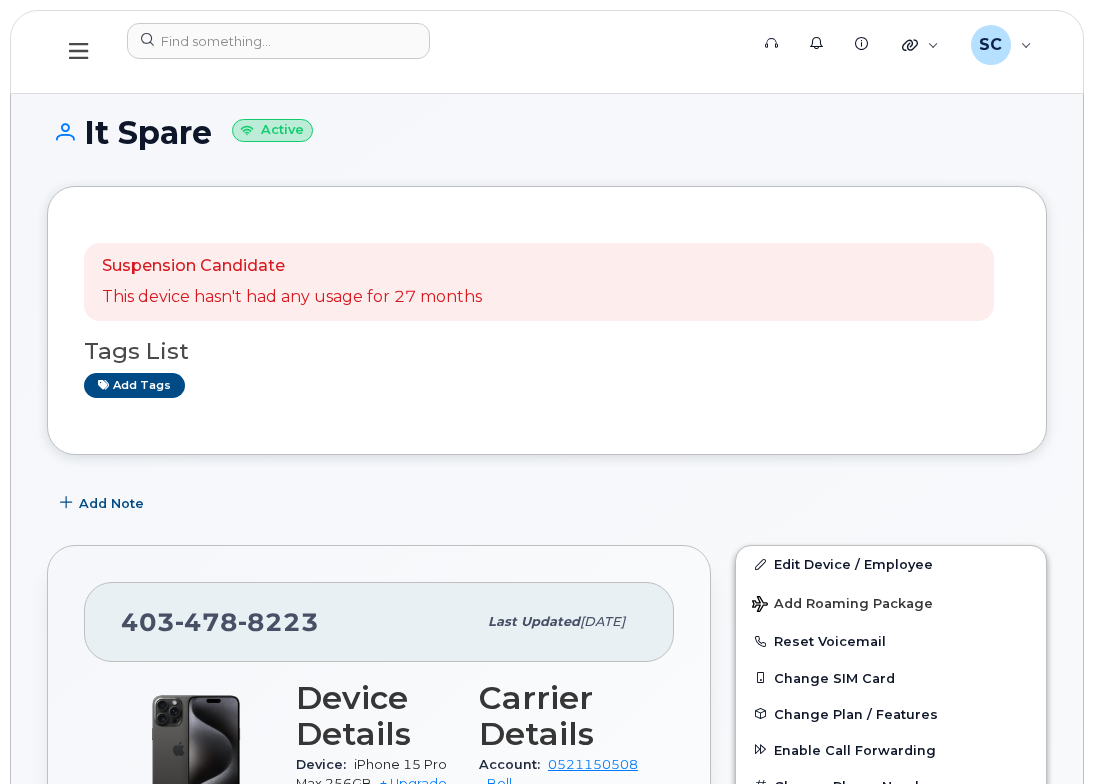 scroll, scrollTop: 0, scrollLeft: 0, axis: both 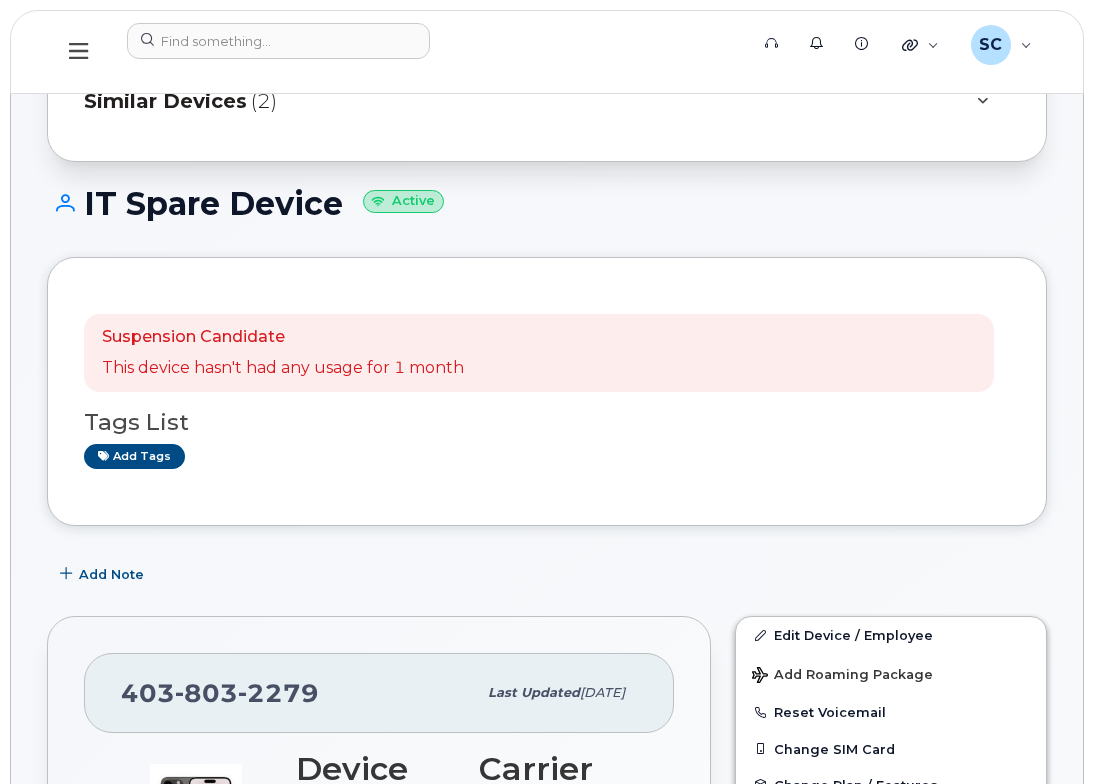 click at bounding box center [79, 52] 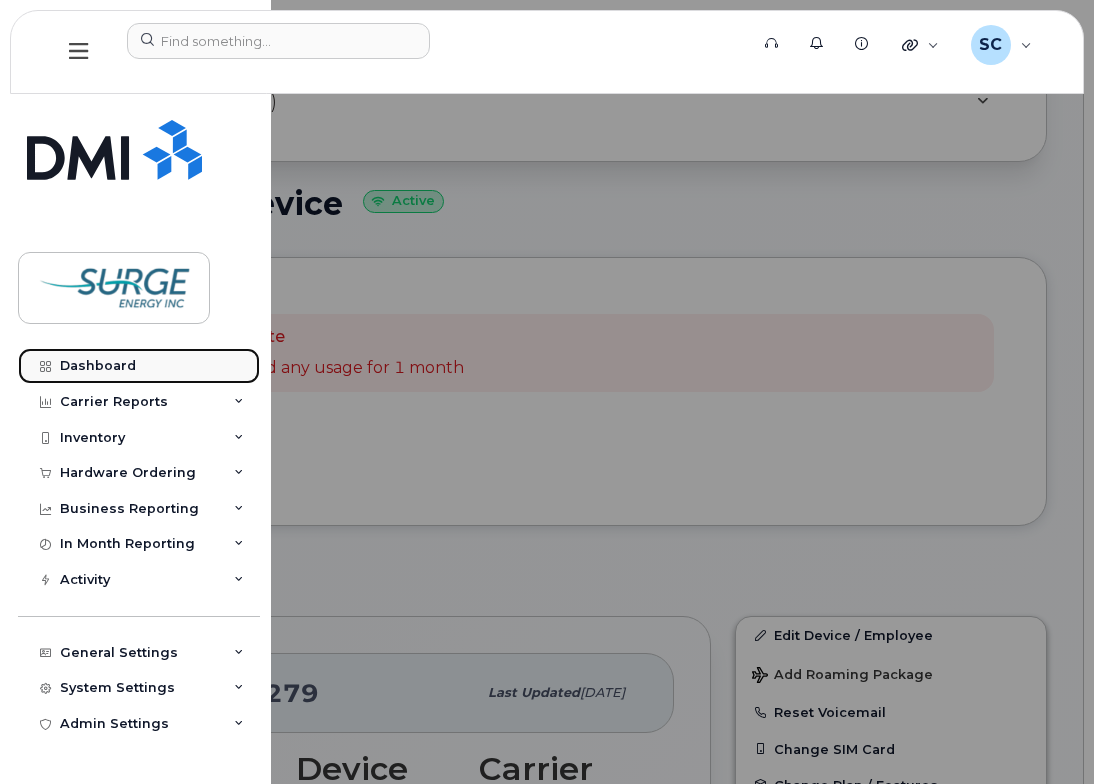 click on "Dashboard" at bounding box center [98, 366] 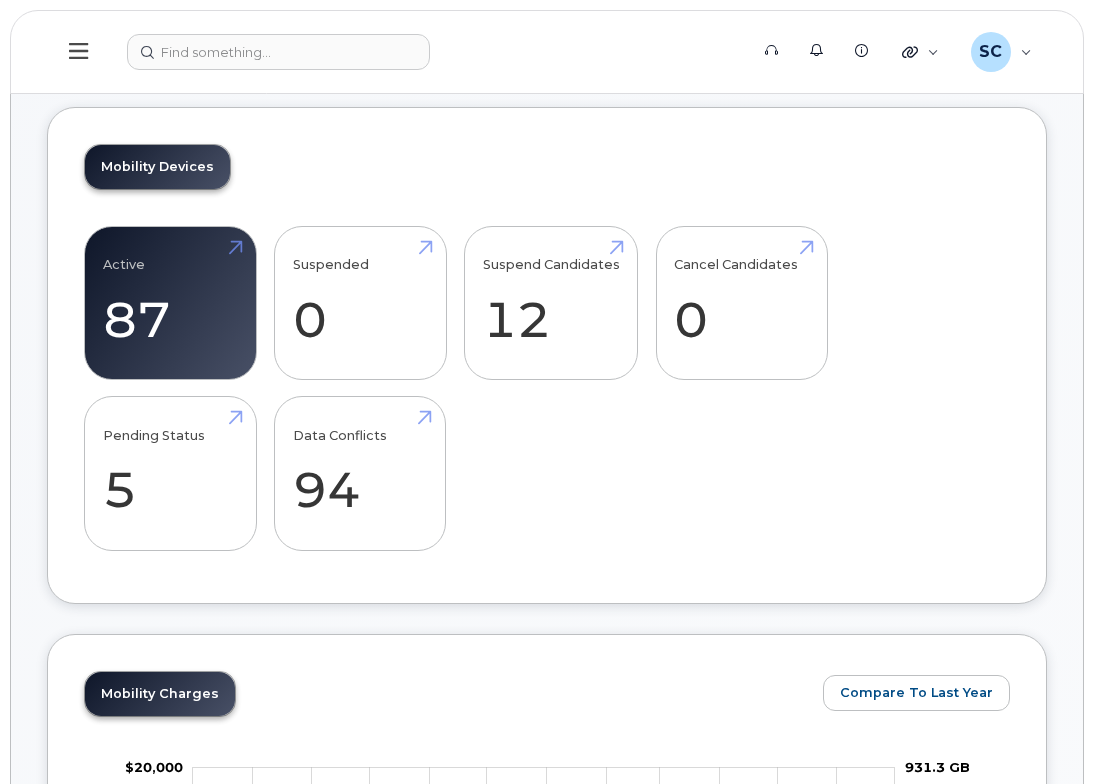 scroll, scrollTop: 400, scrollLeft: 0, axis: vertical 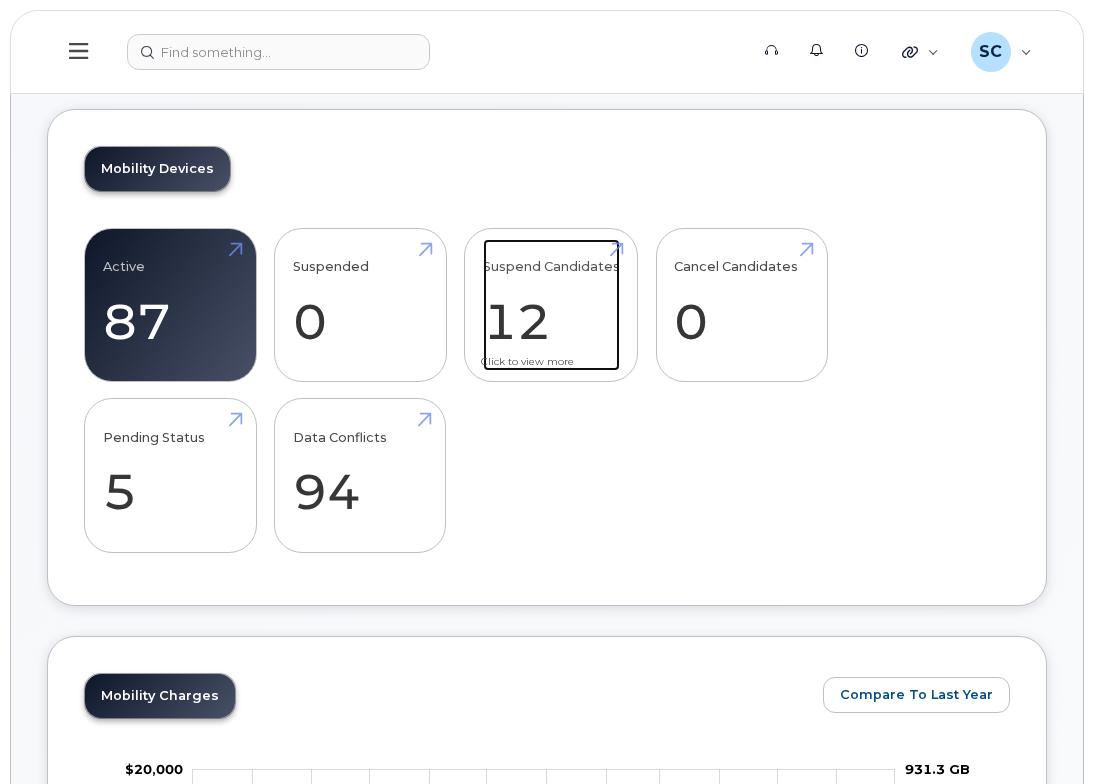 click on "Suspend Candidates
12" at bounding box center (551, 305) 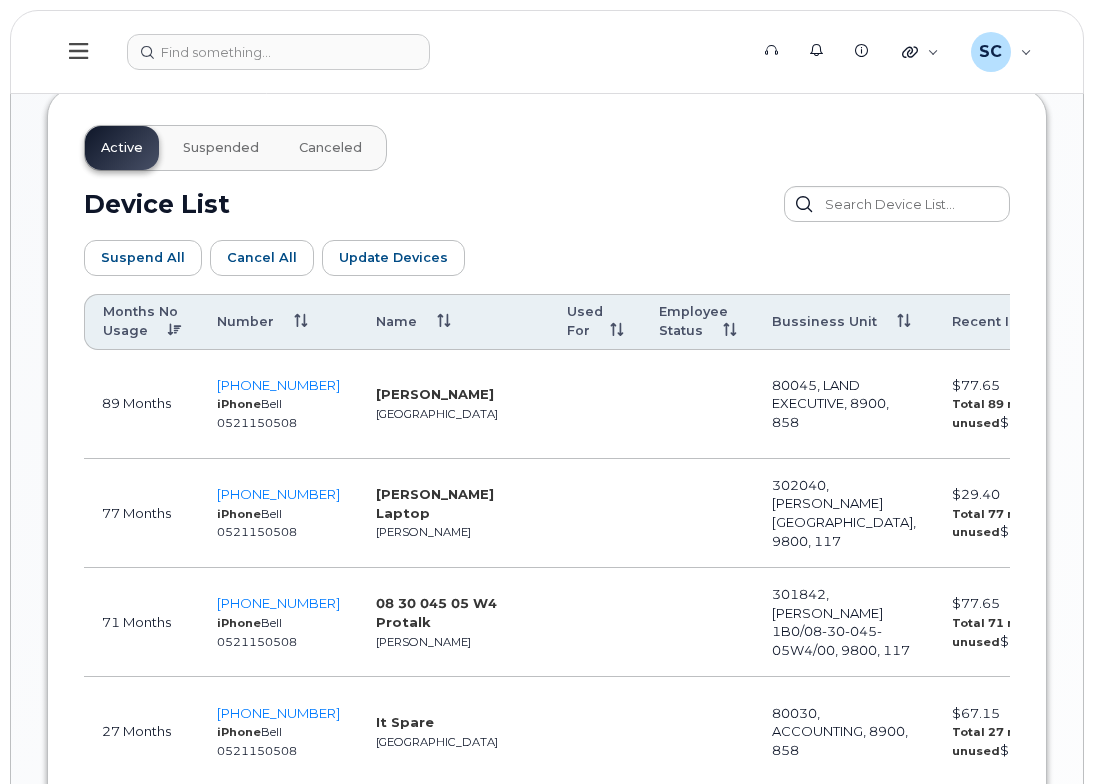 scroll, scrollTop: 1100, scrollLeft: 0, axis: vertical 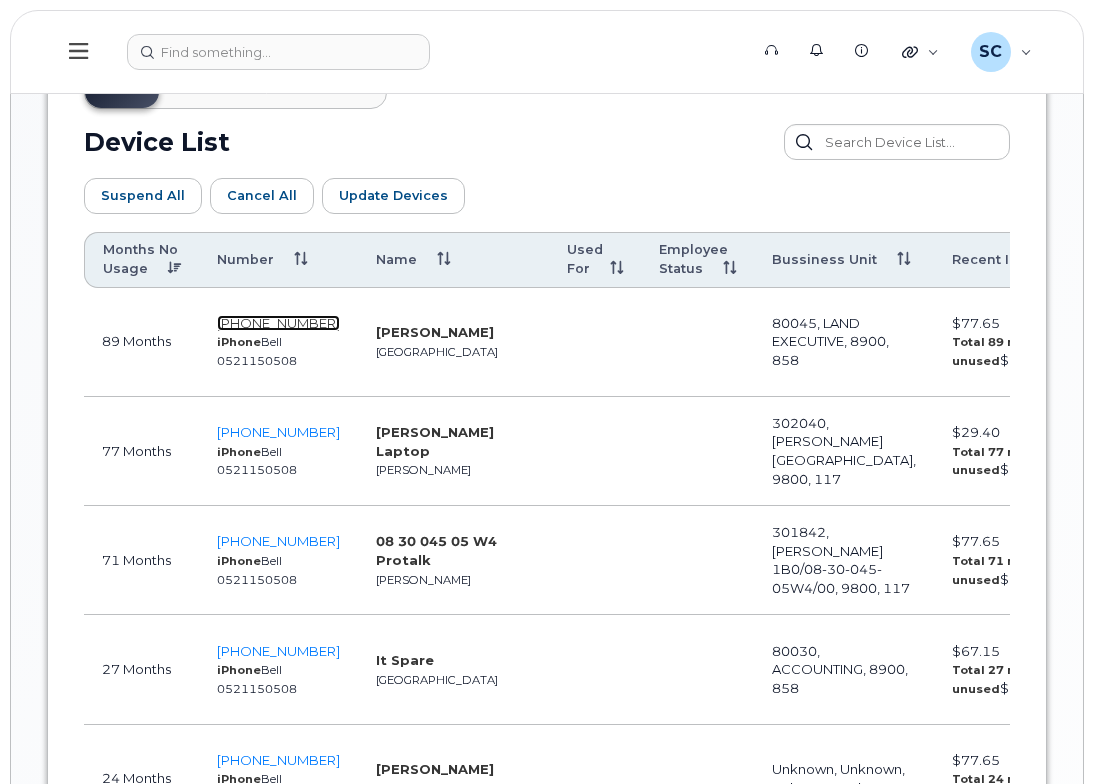 click on "403-472-6359" at bounding box center [278, 323] 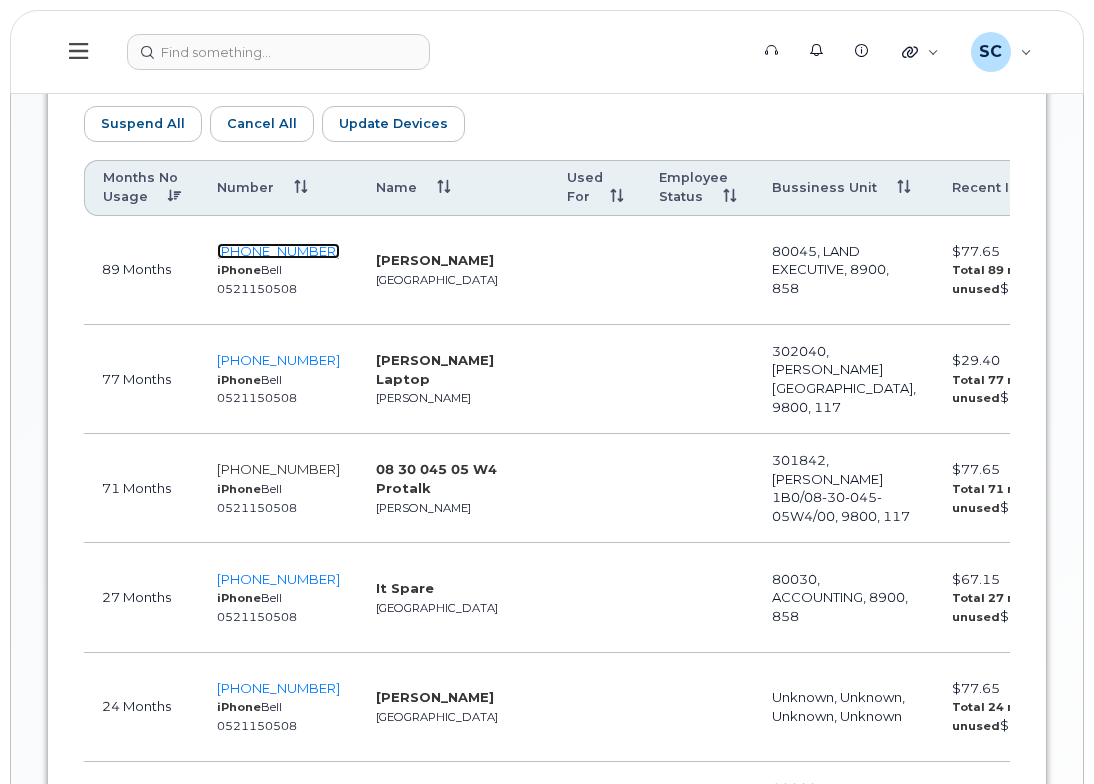 scroll, scrollTop: 1200, scrollLeft: 0, axis: vertical 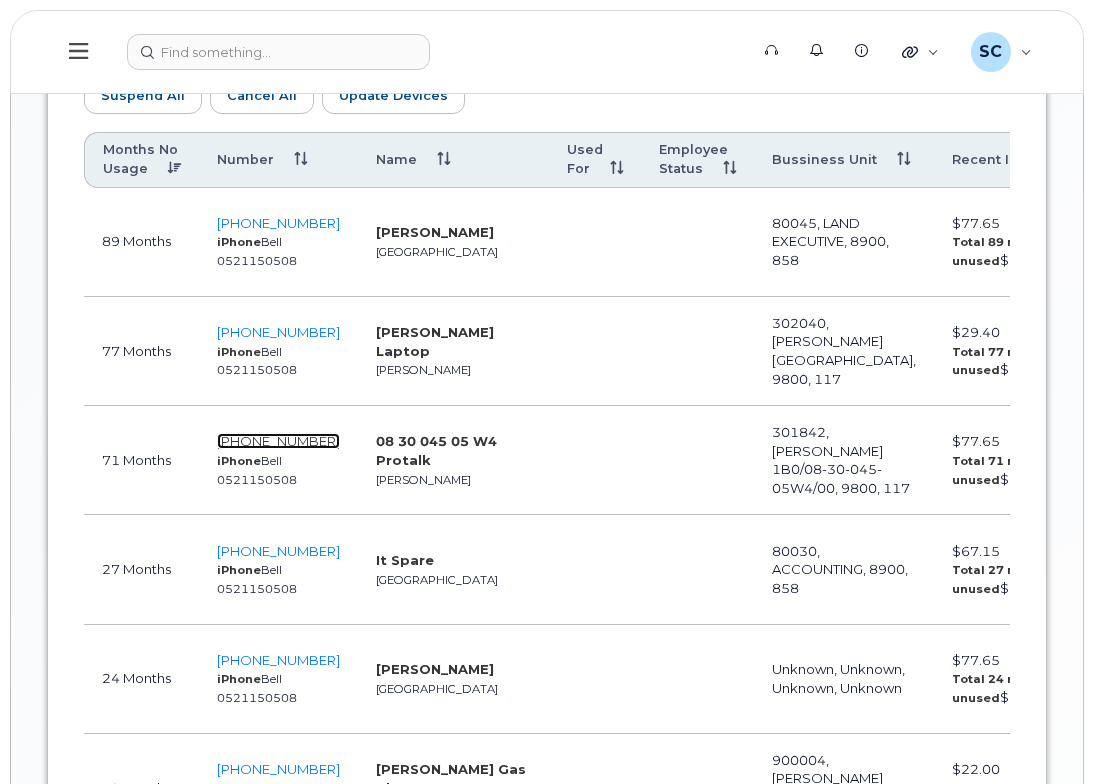 click on "780-806-8964" at bounding box center [278, 441] 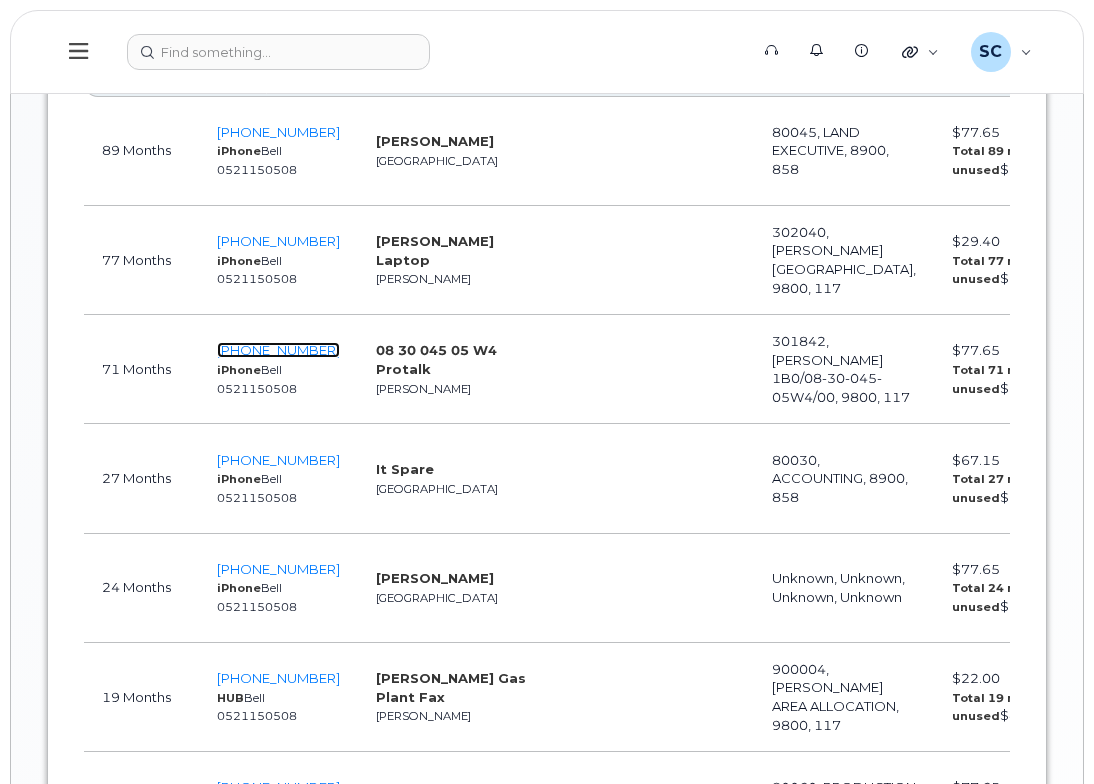 scroll, scrollTop: 1200, scrollLeft: 0, axis: vertical 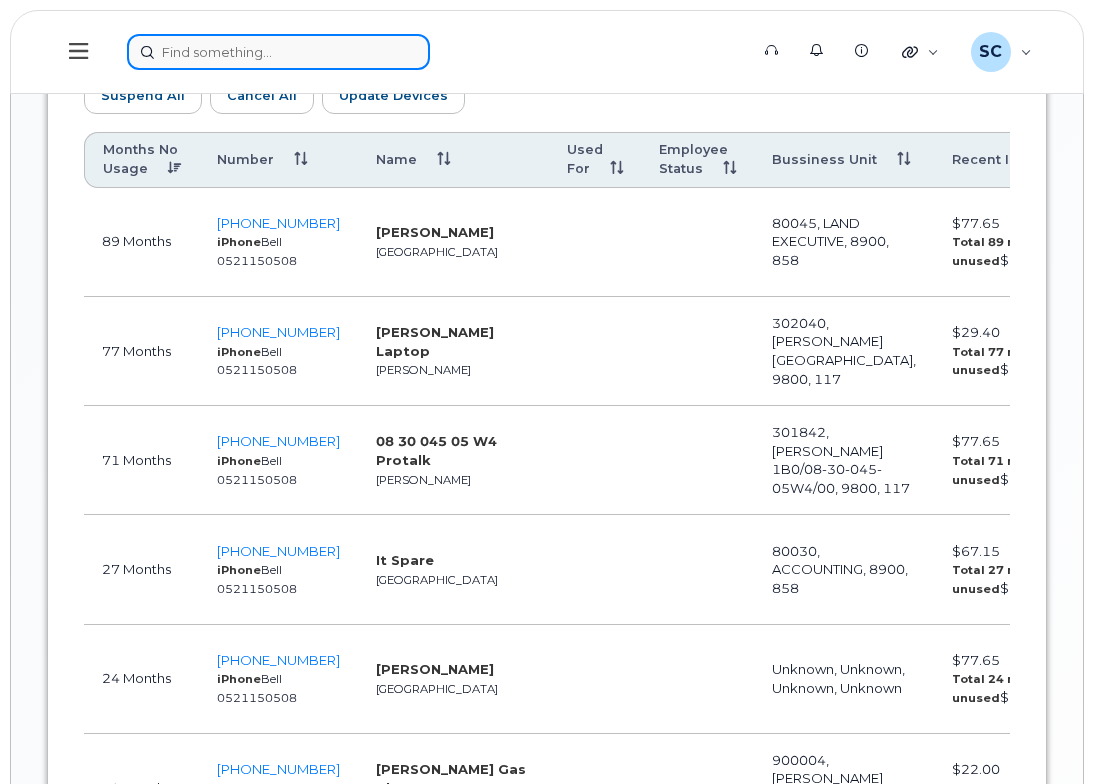 click at bounding box center (278, 52) 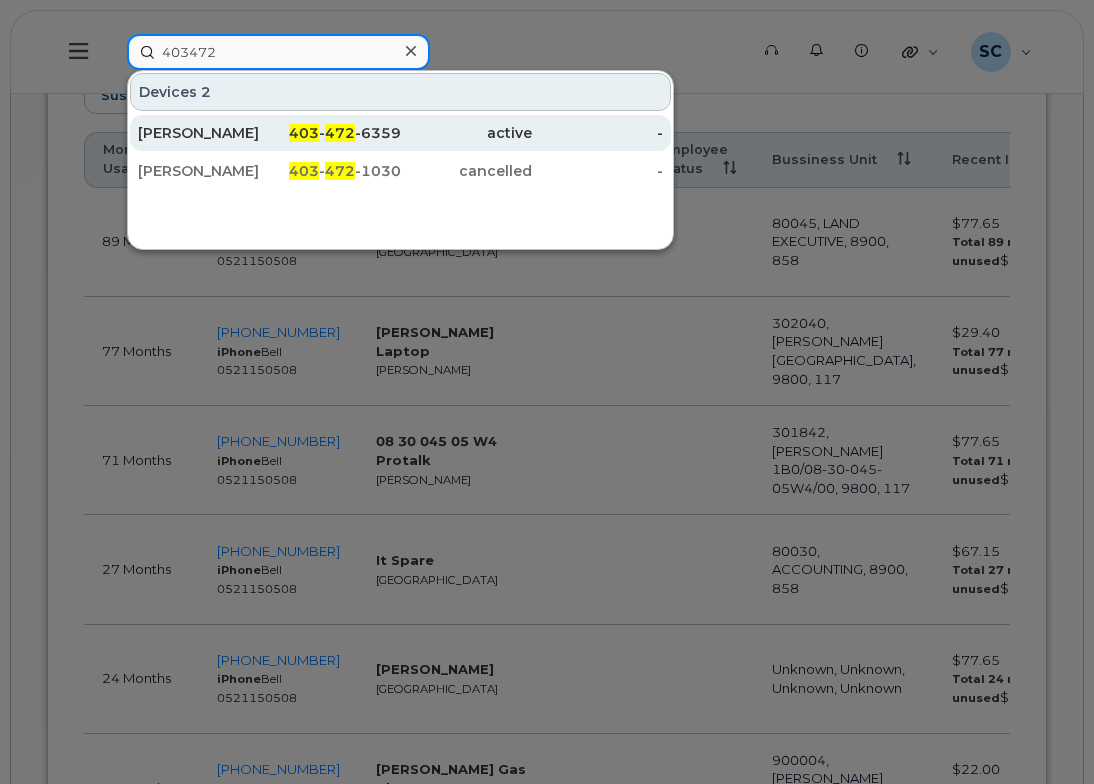 type on "403472" 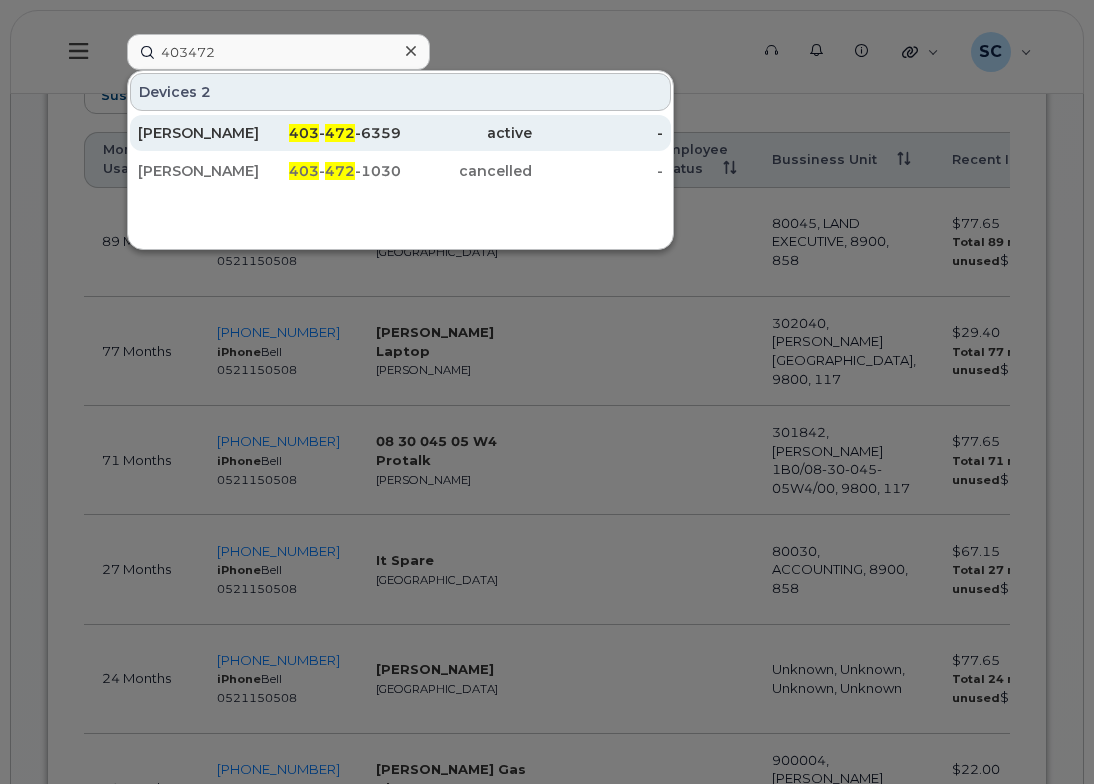 click on "403 - 472 -6359" at bounding box center (334, 133) 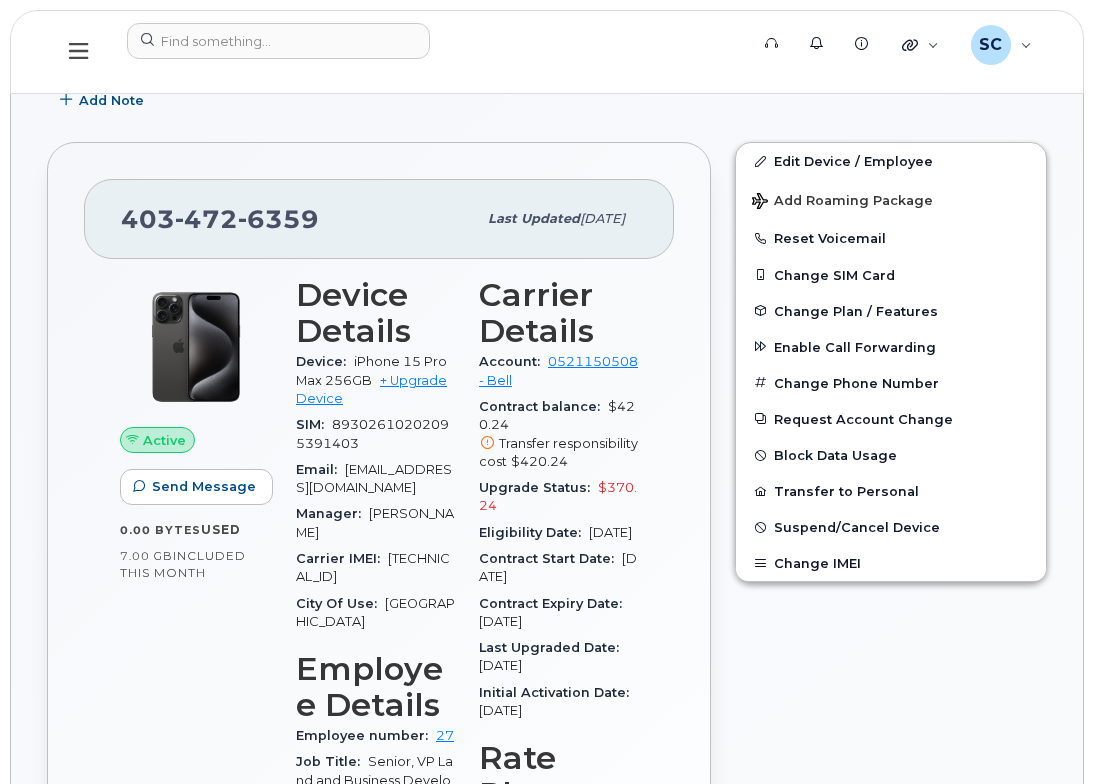 scroll, scrollTop: 600, scrollLeft: 0, axis: vertical 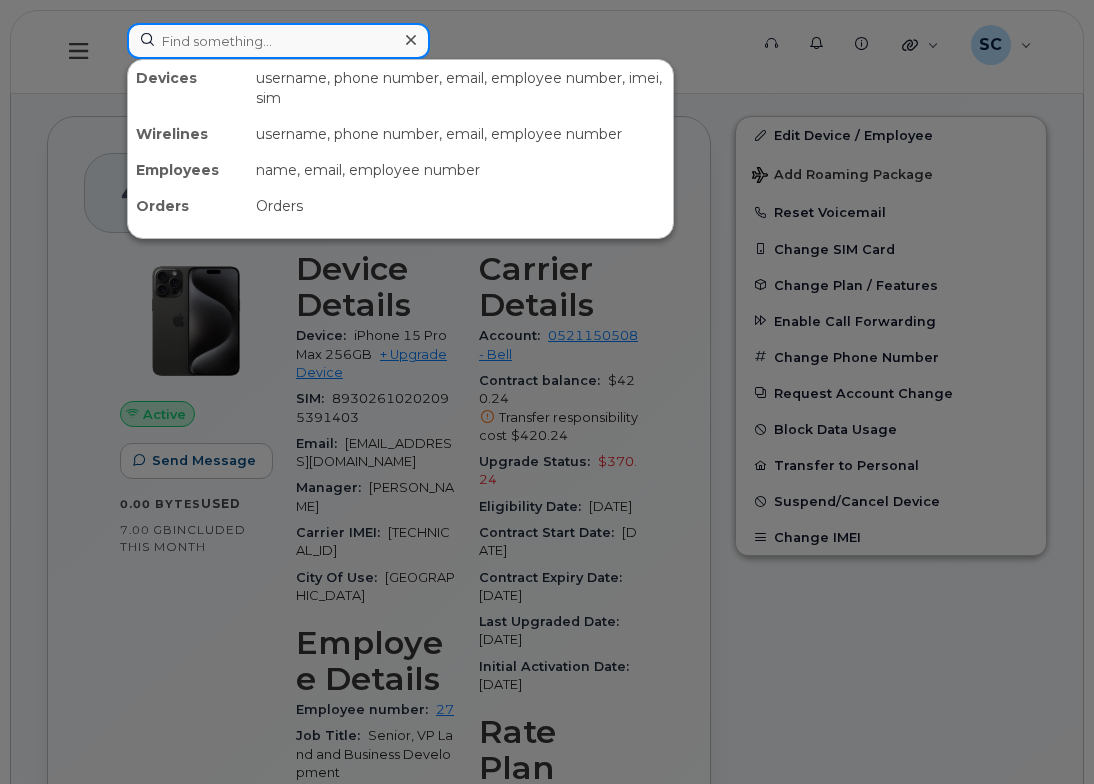 click at bounding box center [278, 41] 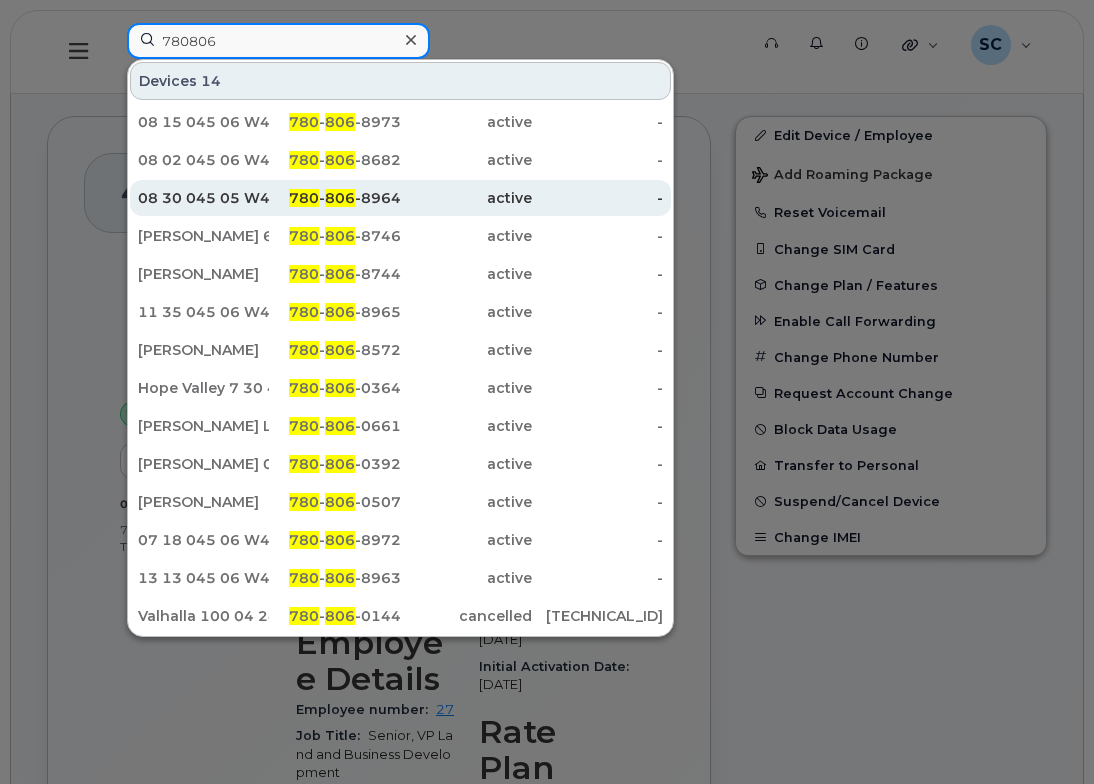 type on "780806" 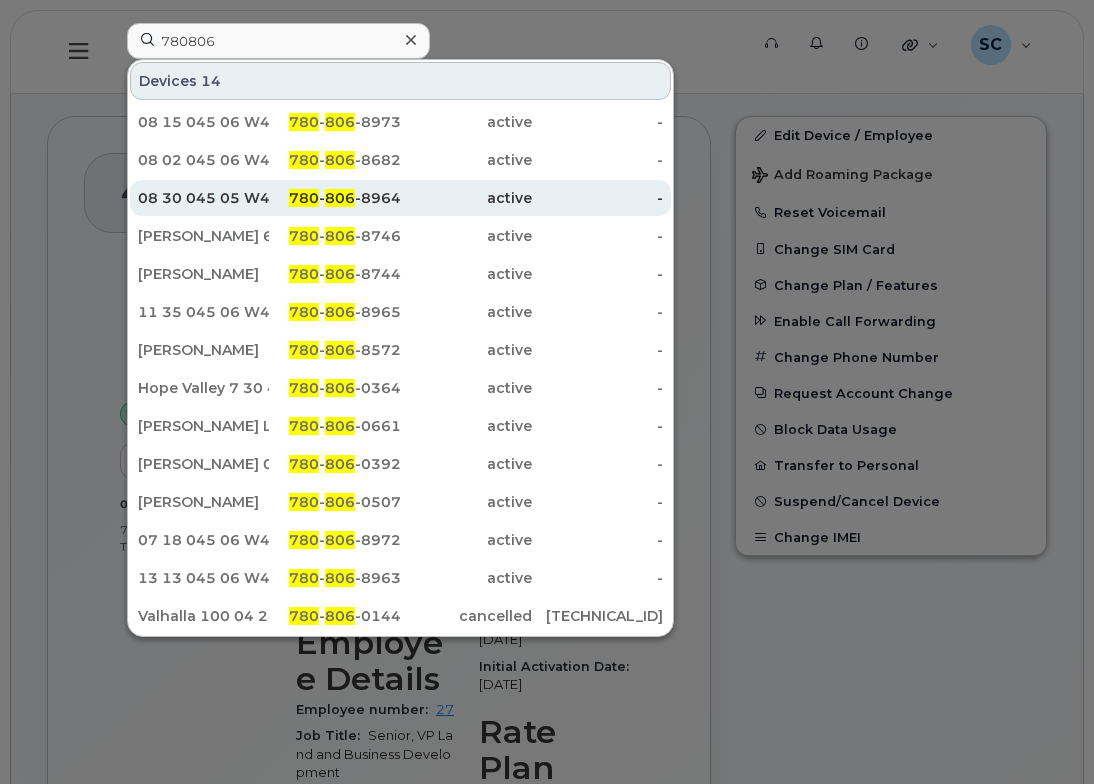 click on "780" at bounding box center (304, 198) 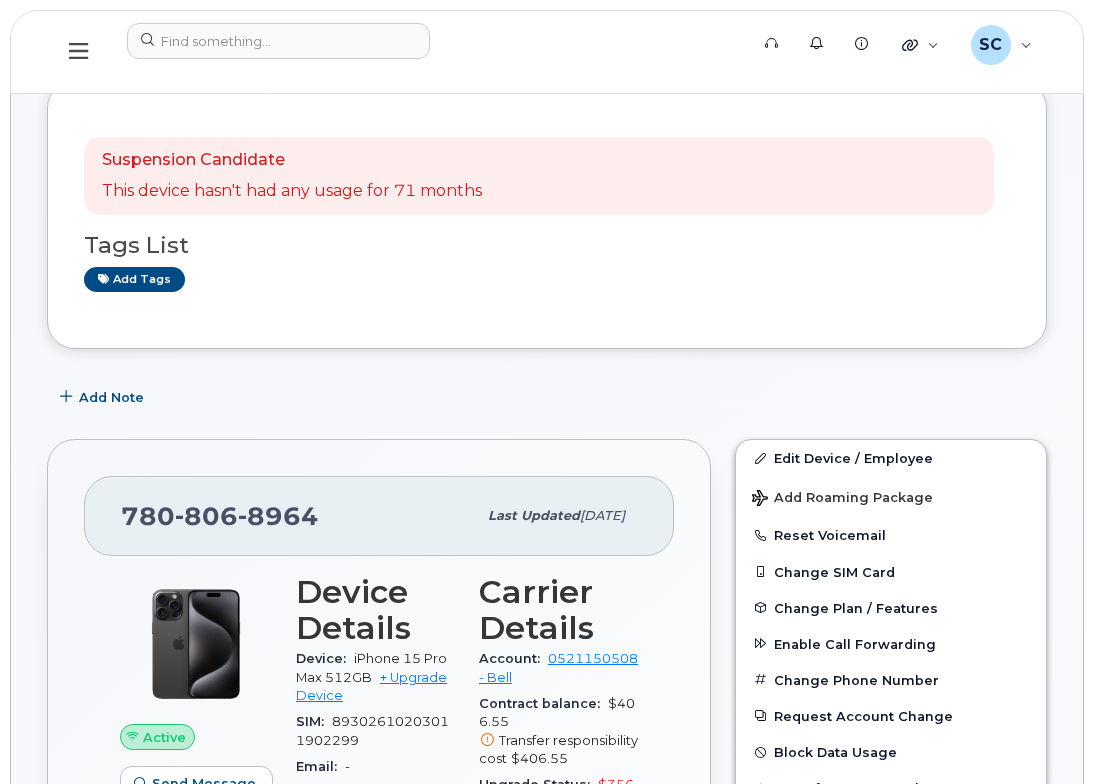 scroll, scrollTop: 100, scrollLeft: 0, axis: vertical 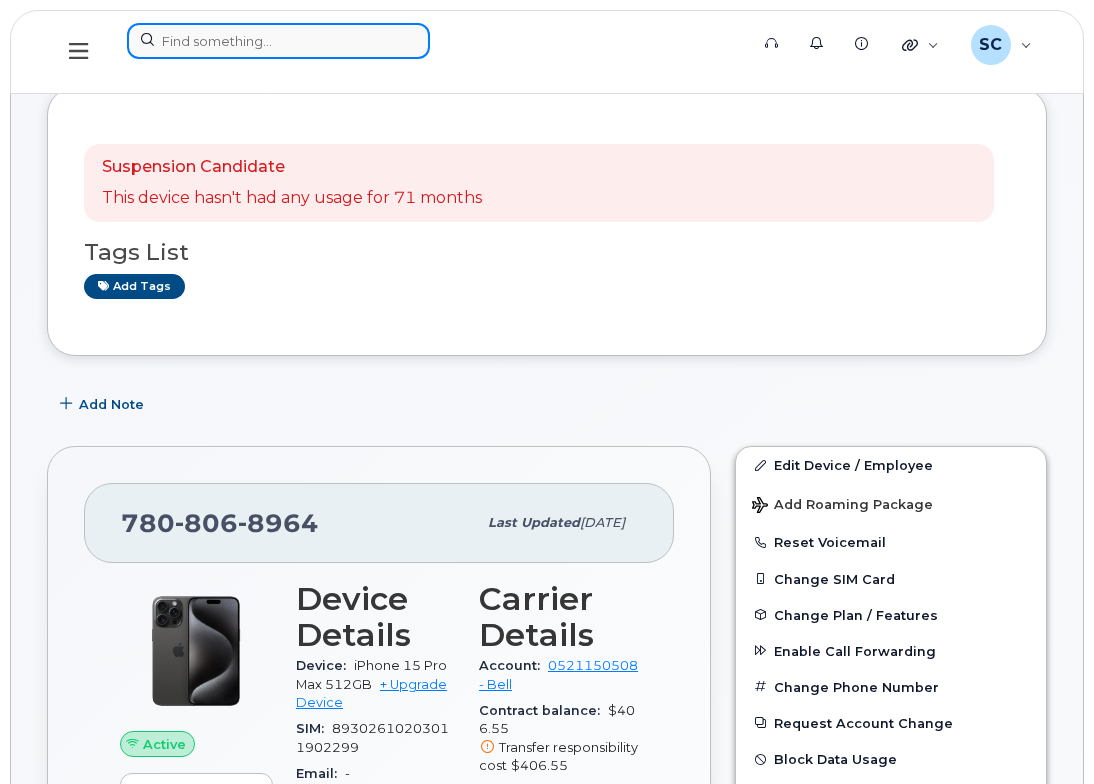 click at bounding box center [278, 41] 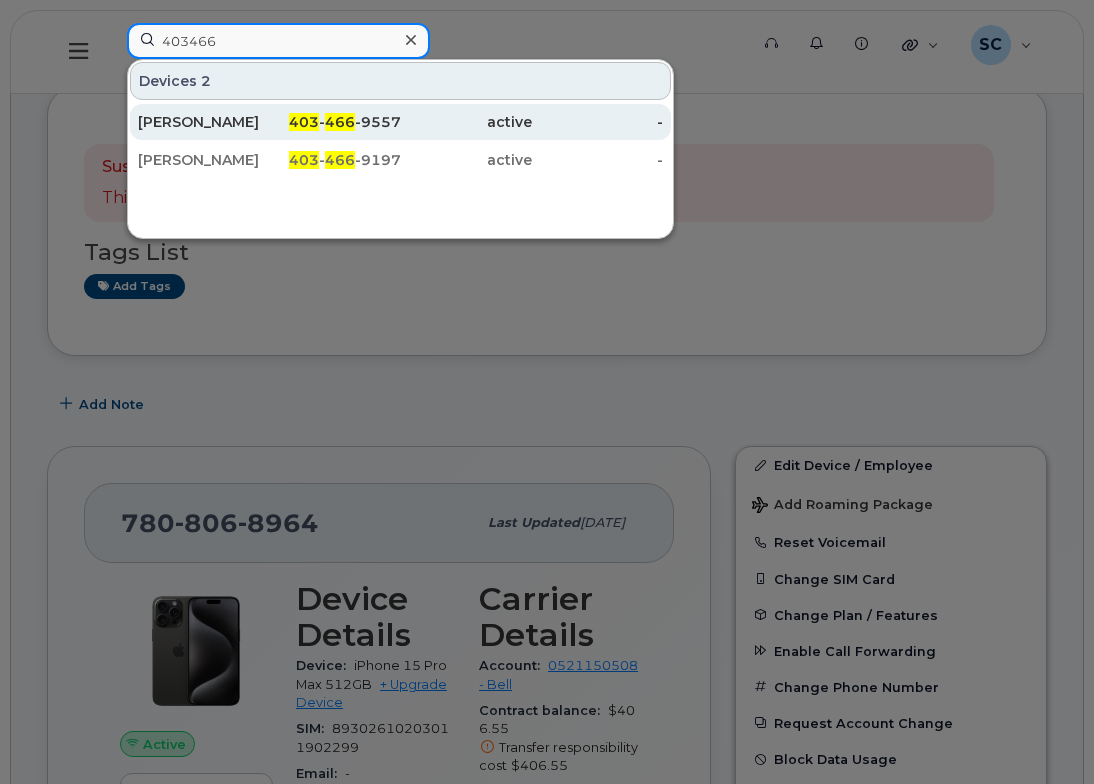 type on "403466" 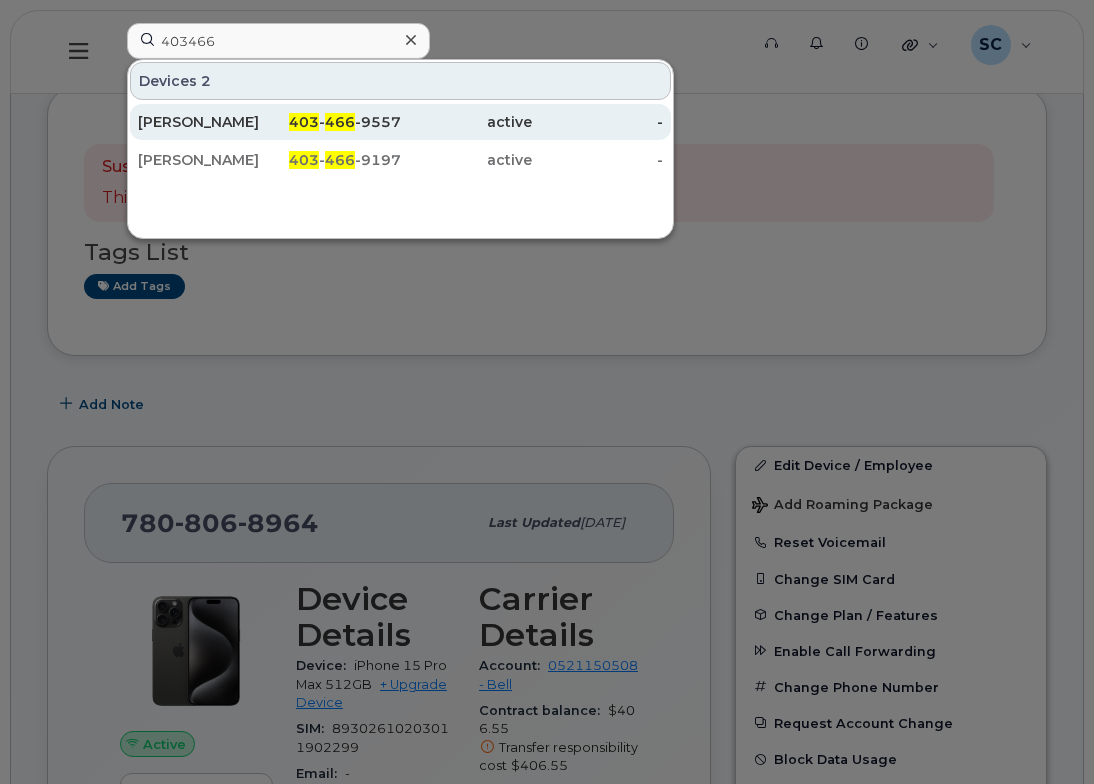 click on "403 - 466 -9557" at bounding box center (334, 122) 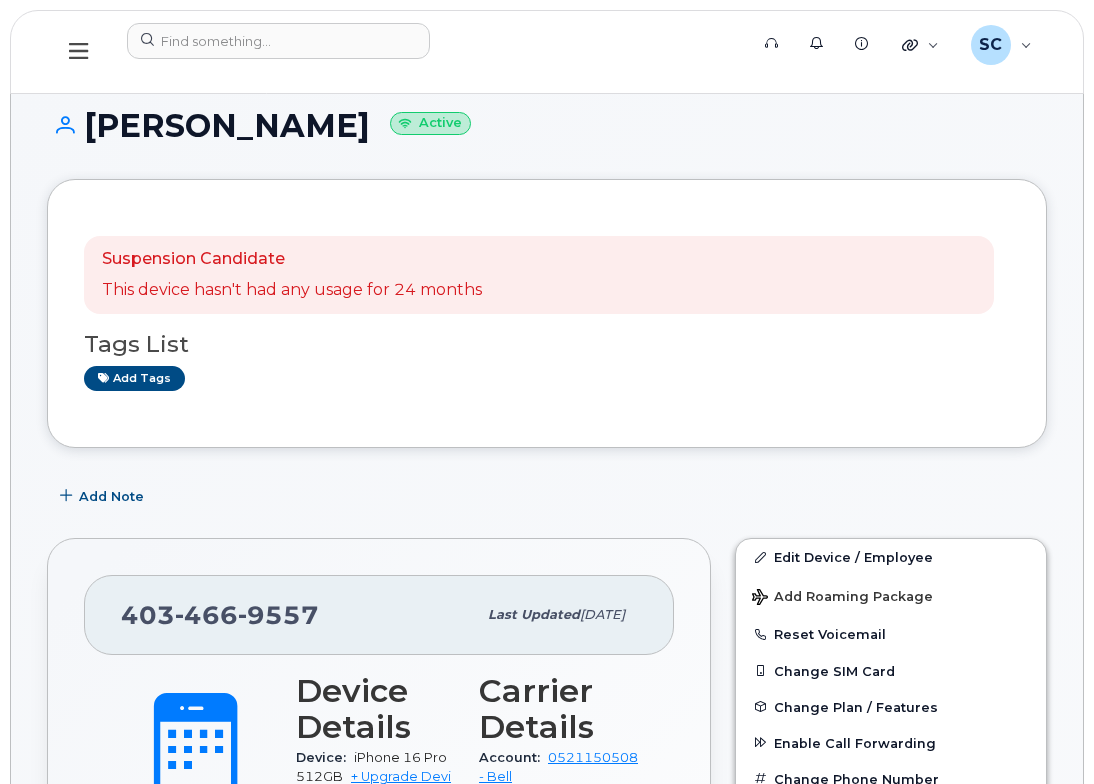 scroll, scrollTop: 0, scrollLeft: 0, axis: both 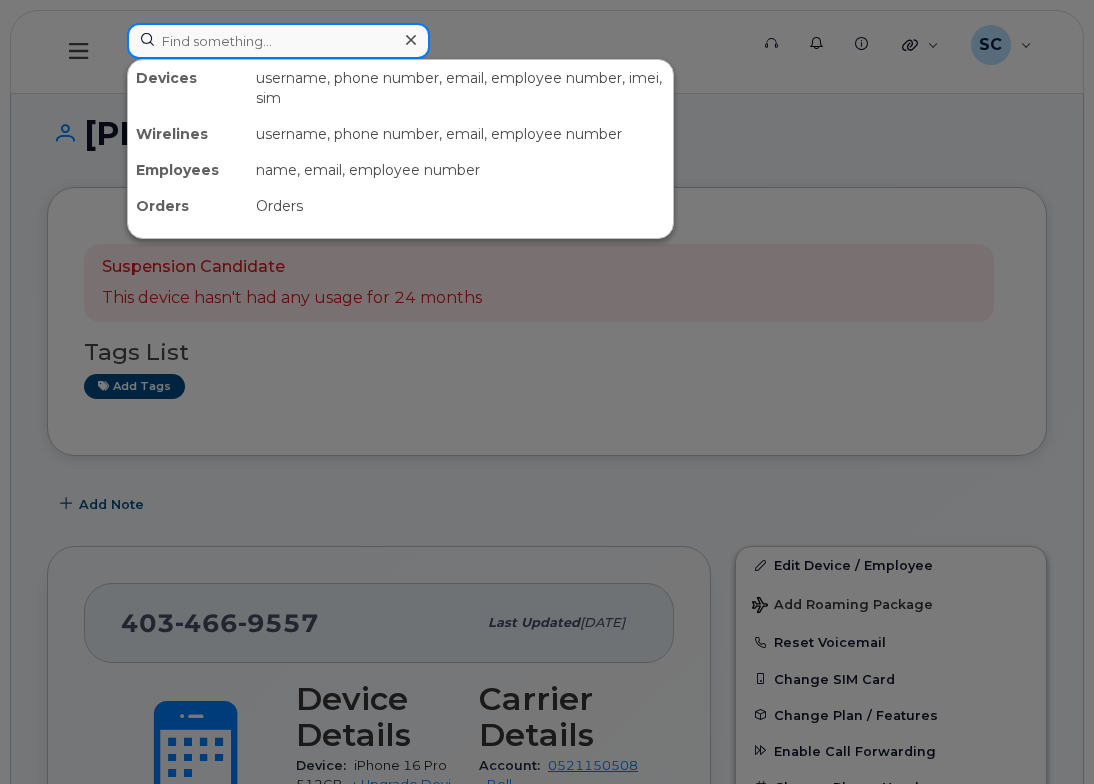 click at bounding box center [278, 41] 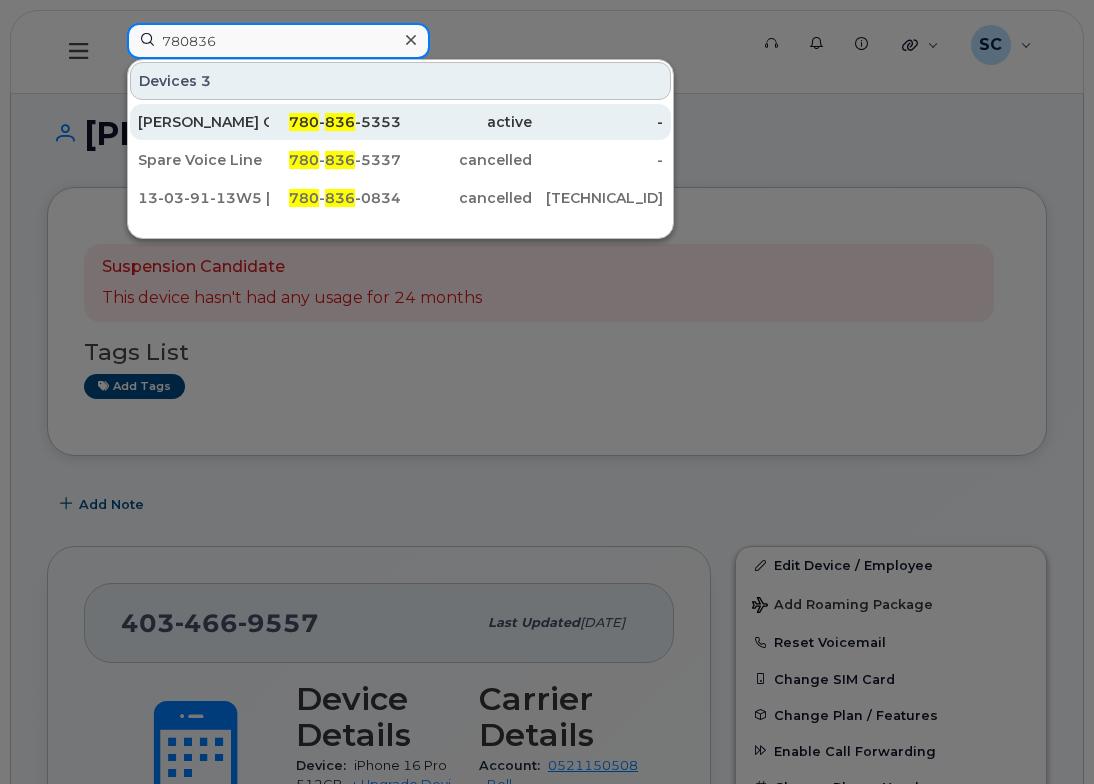 type on "780836" 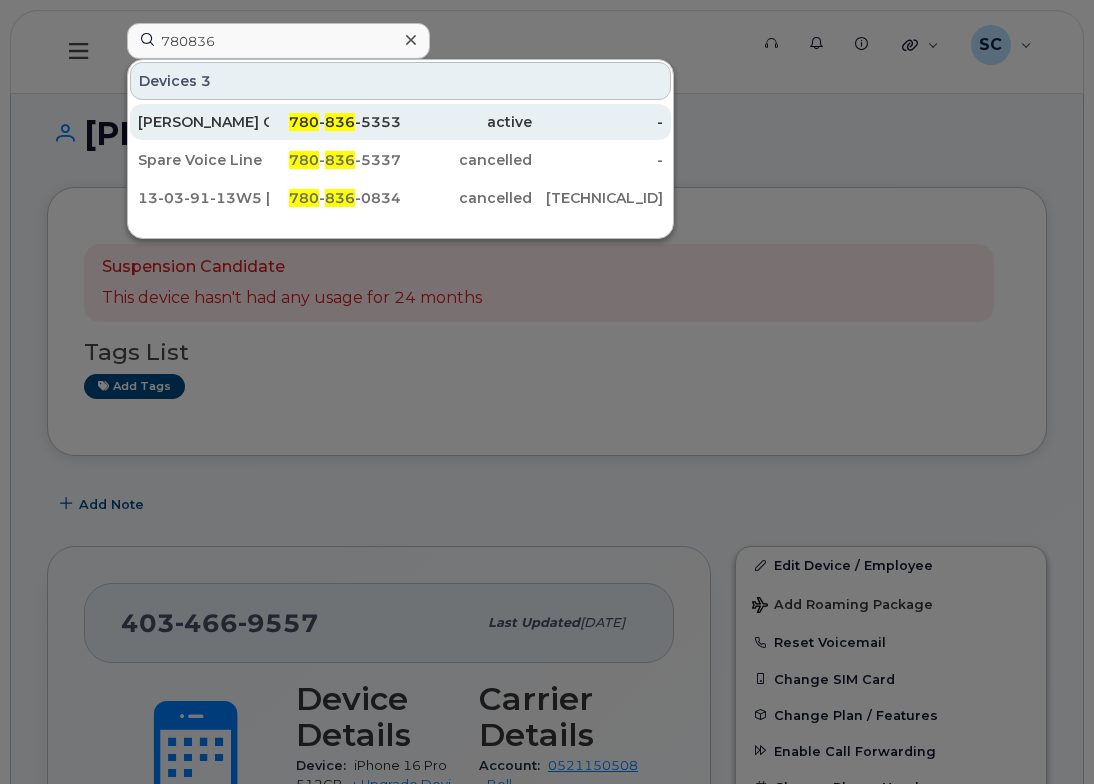 click on "[PERSON_NAME] Gas Plant Fax" at bounding box center [203, 122] 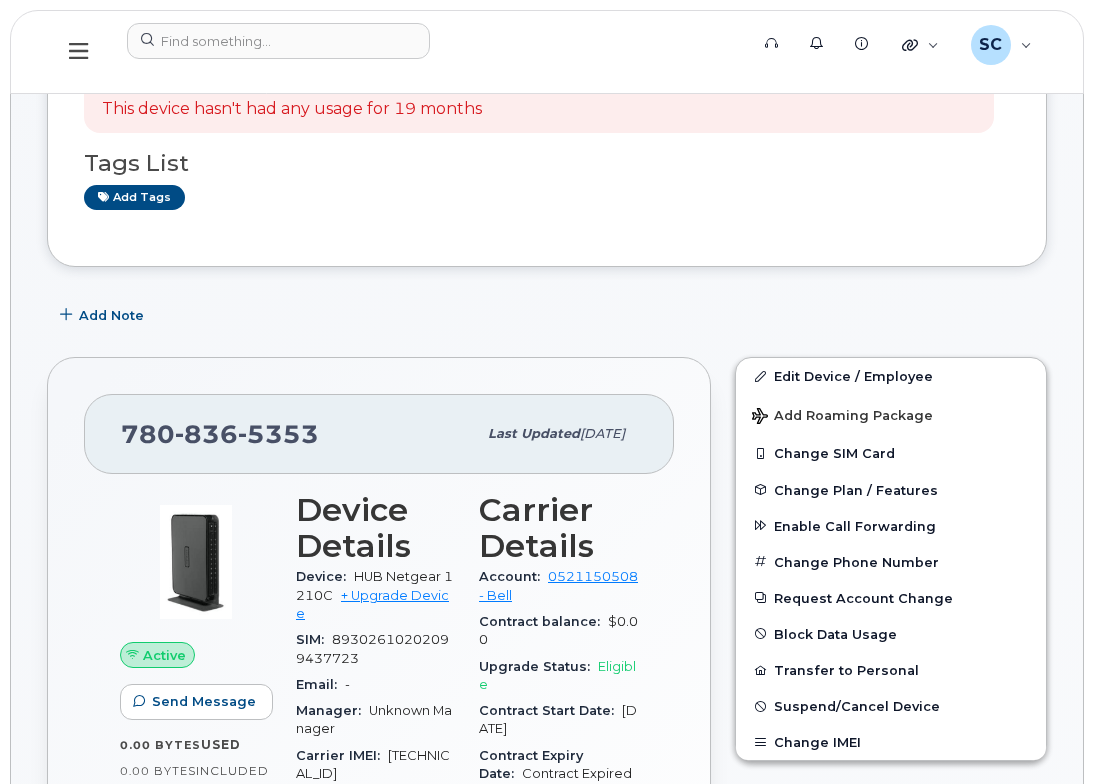 scroll, scrollTop: 300, scrollLeft: 0, axis: vertical 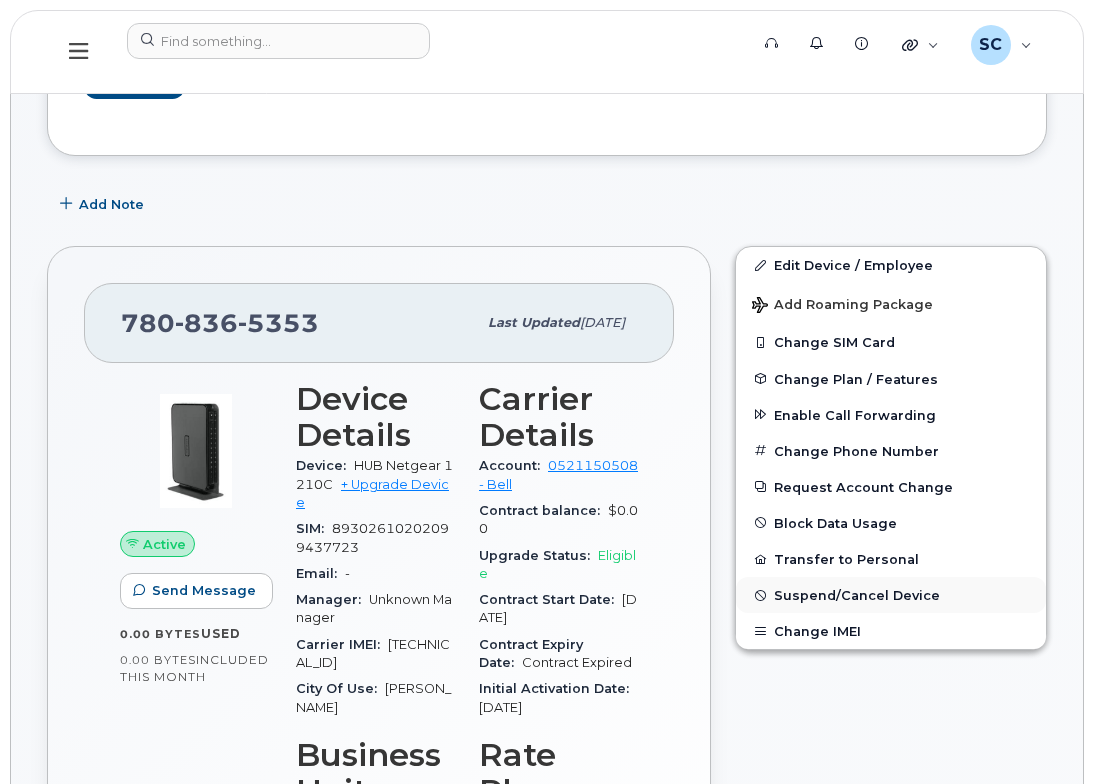 click on "Suspend/Cancel Device" at bounding box center (857, 595) 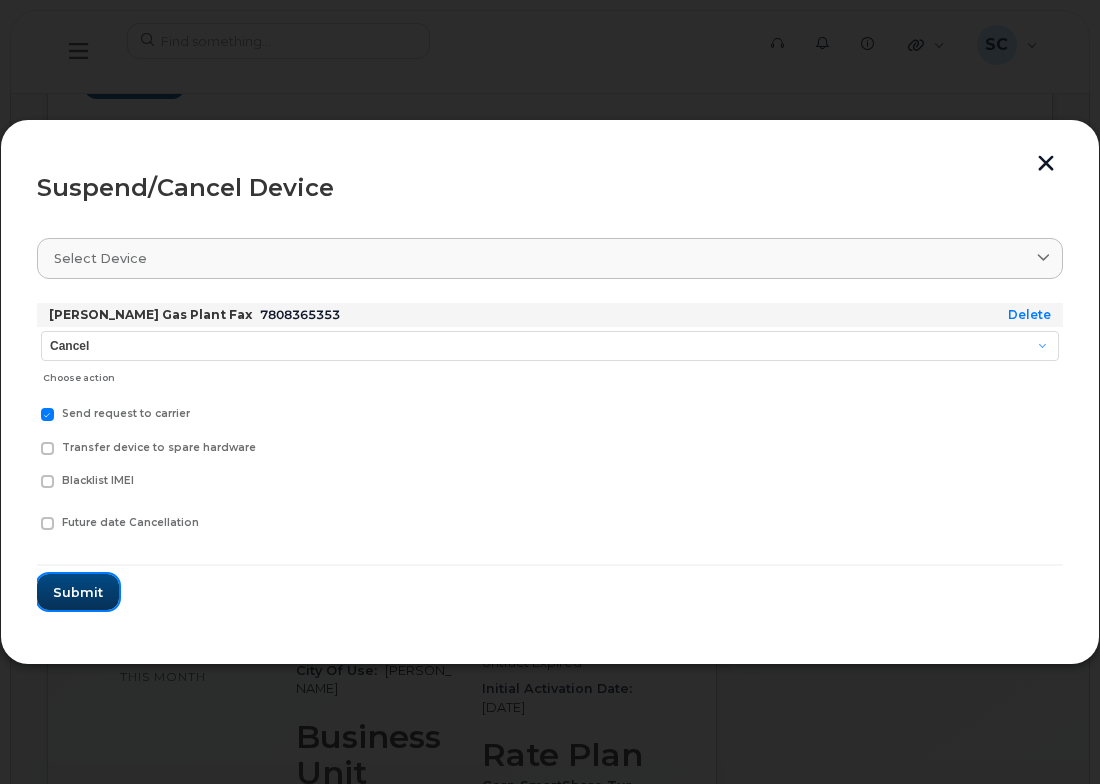 click on "Submit" at bounding box center [78, 592] 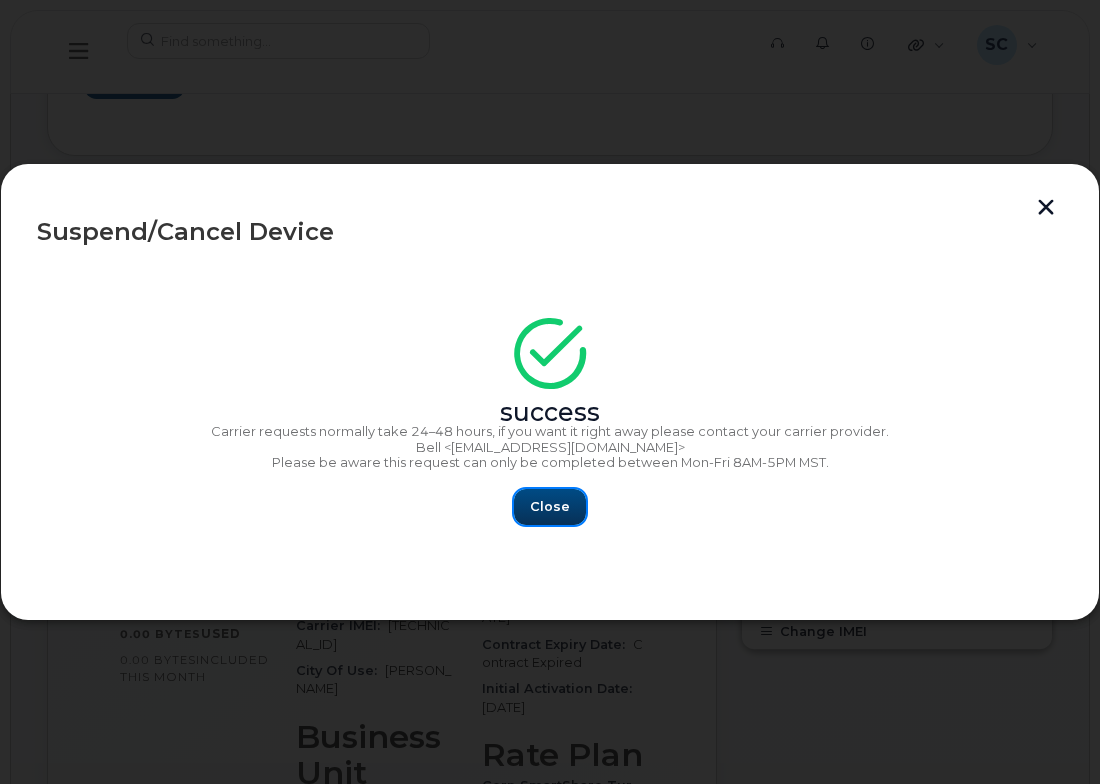 click on "Close" at bounding box center [550, 506] 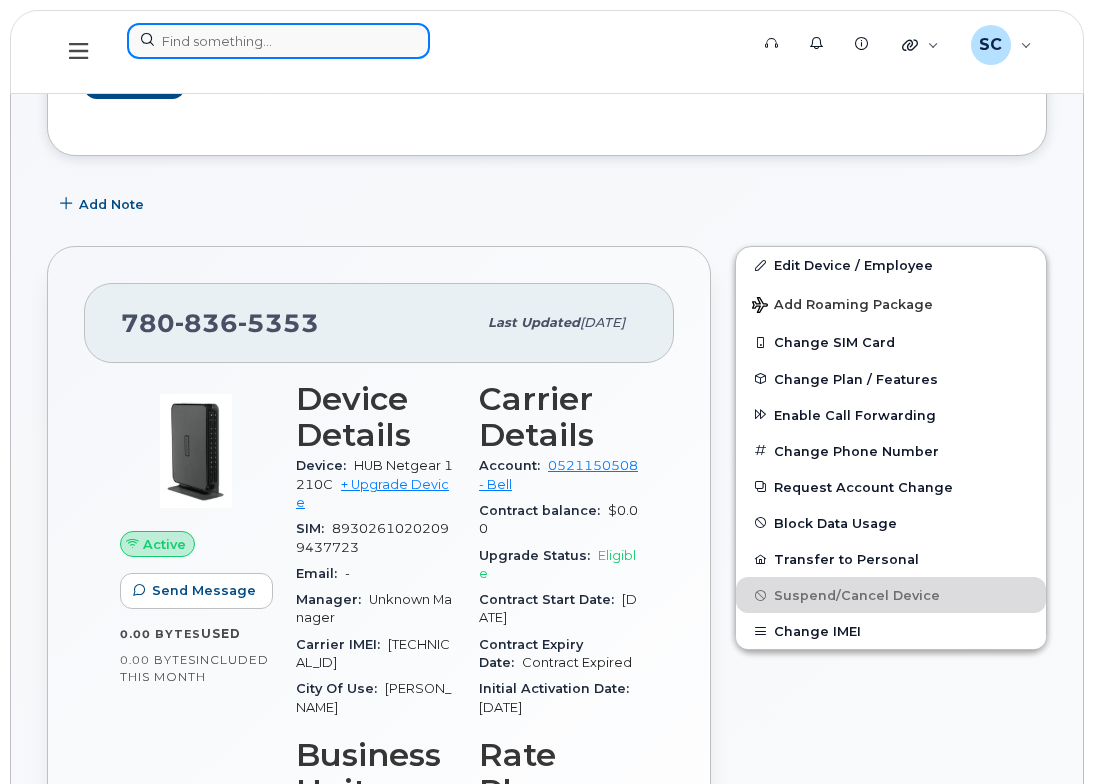 click at bounding box center (278, 41) 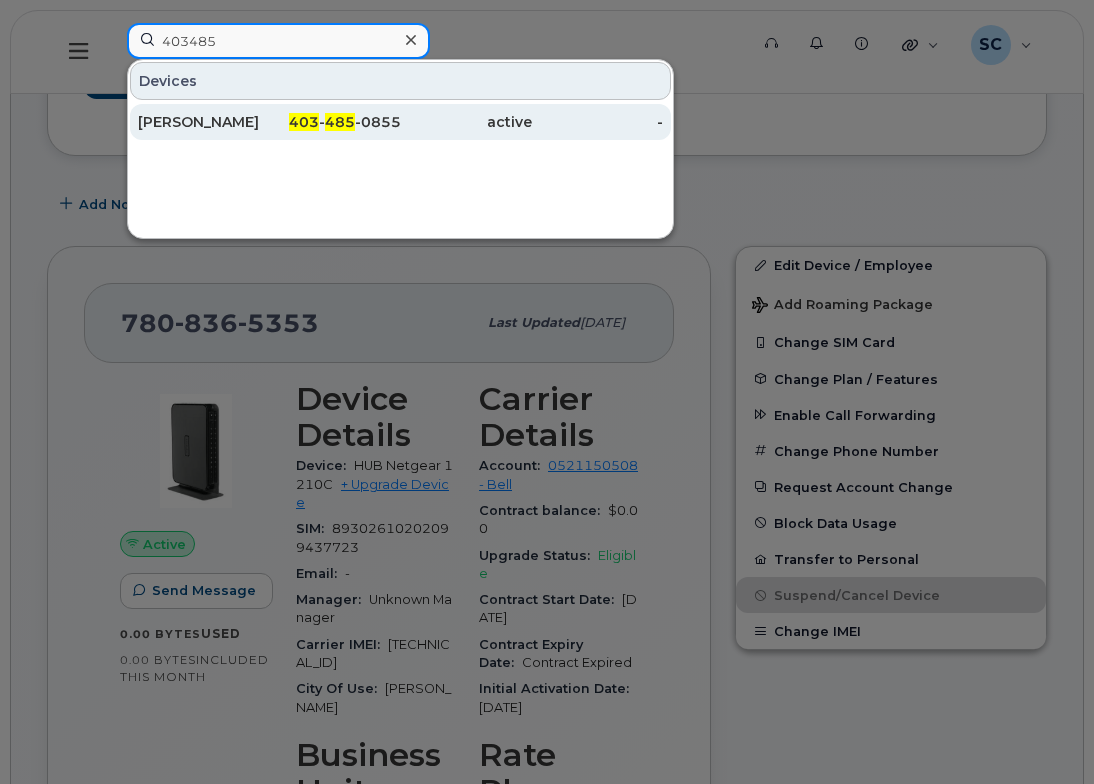 type on "403485" 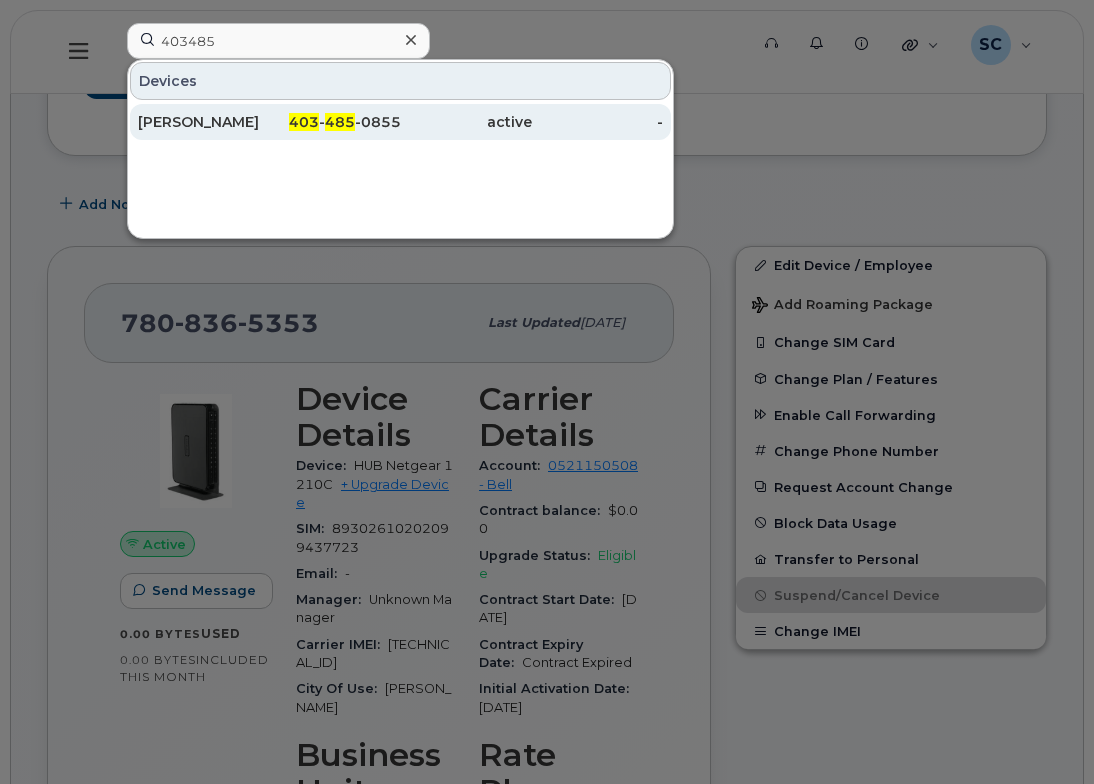 click on "Jeanna Graham" at bounding box center (203, 122) 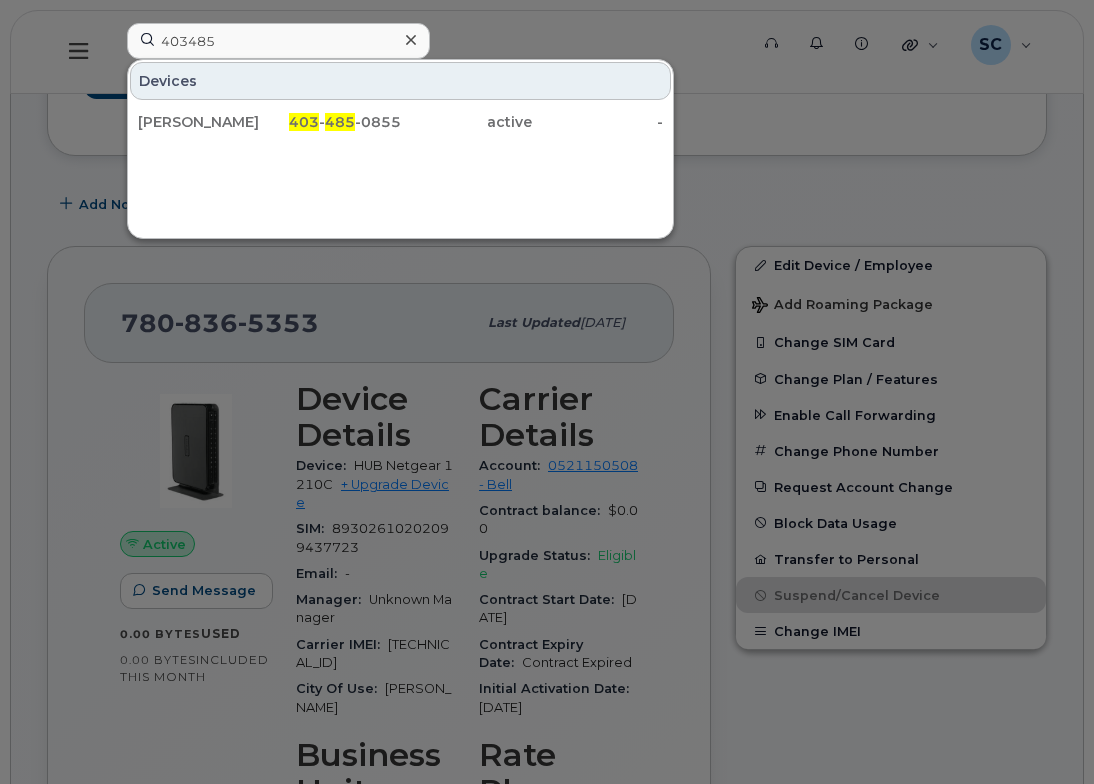click at bounding box center [547, 392] 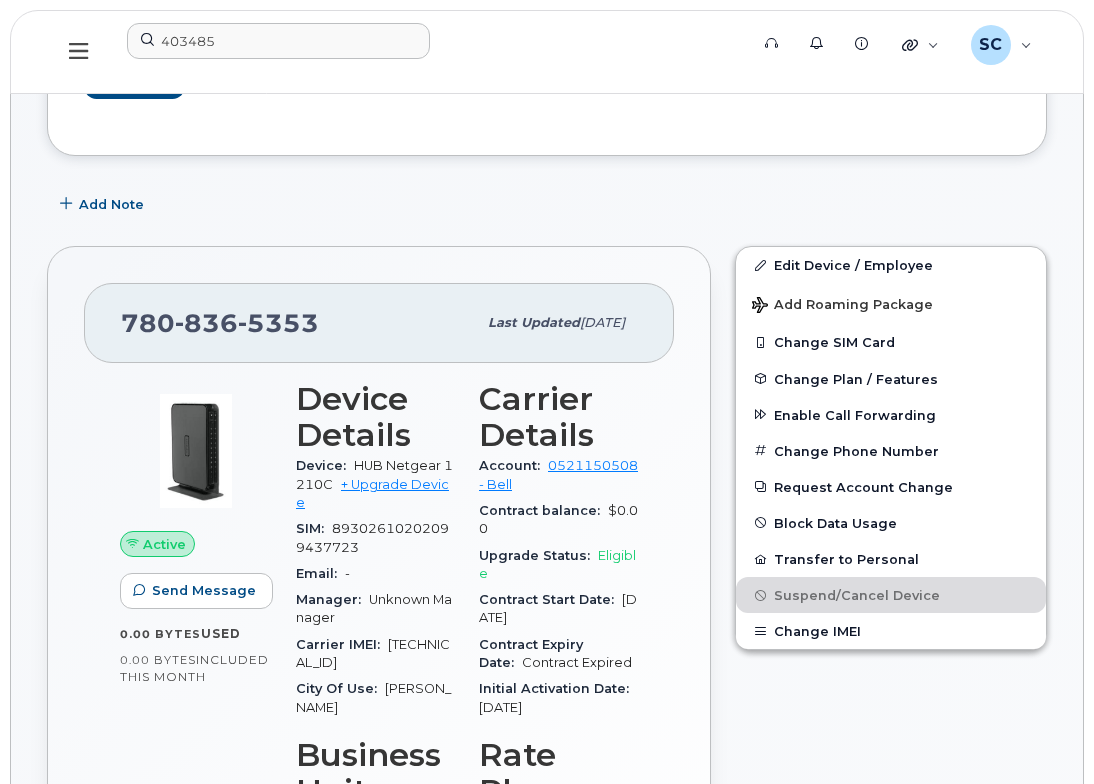 click 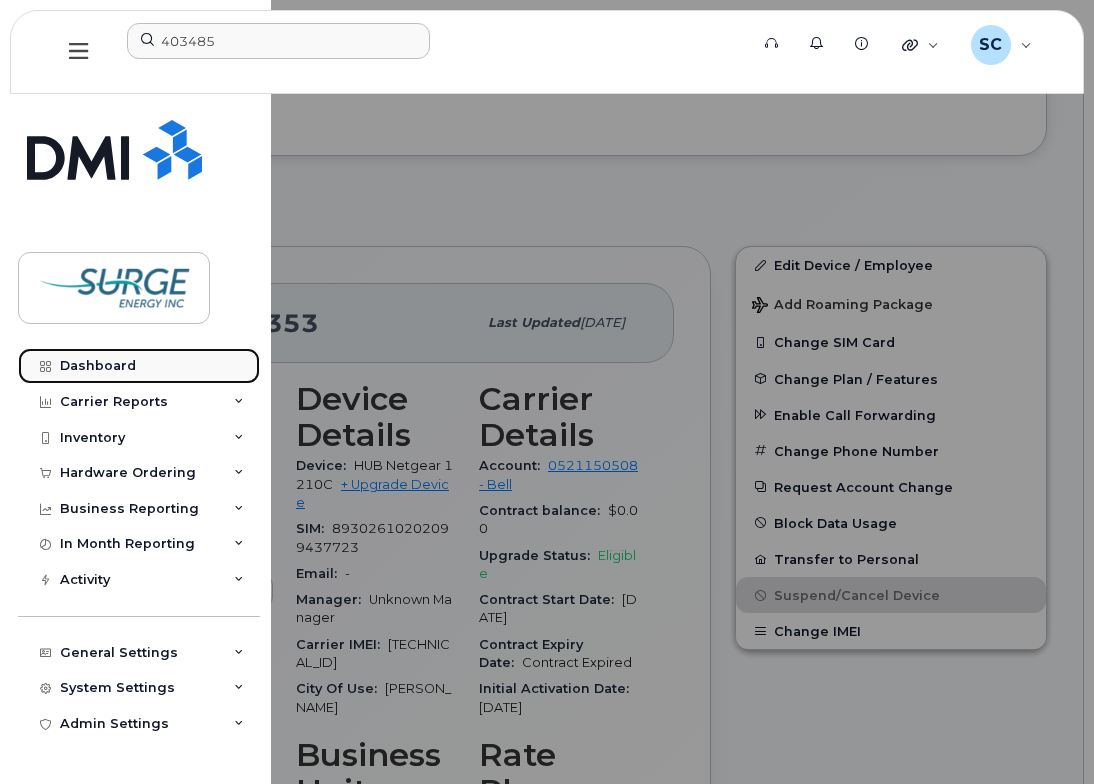click on "Dashboard" at bounding box center (98, 366) 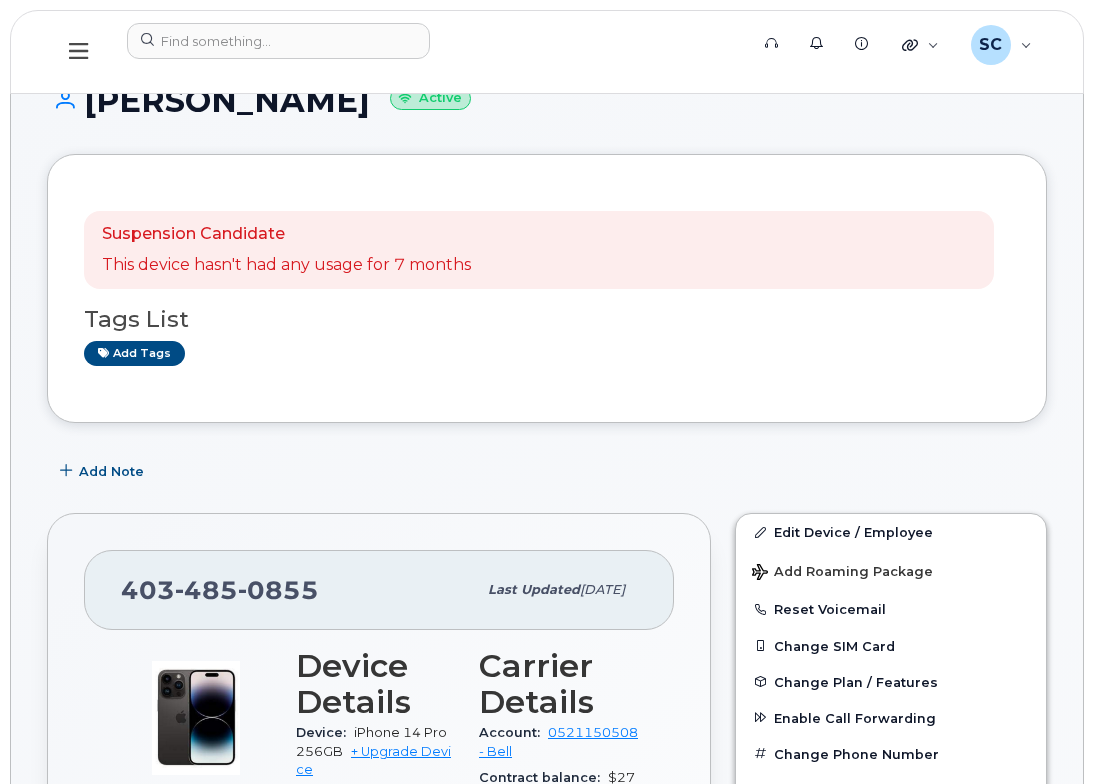 scroll, scrollTop: 0, scrollLeft: 0, axis: both 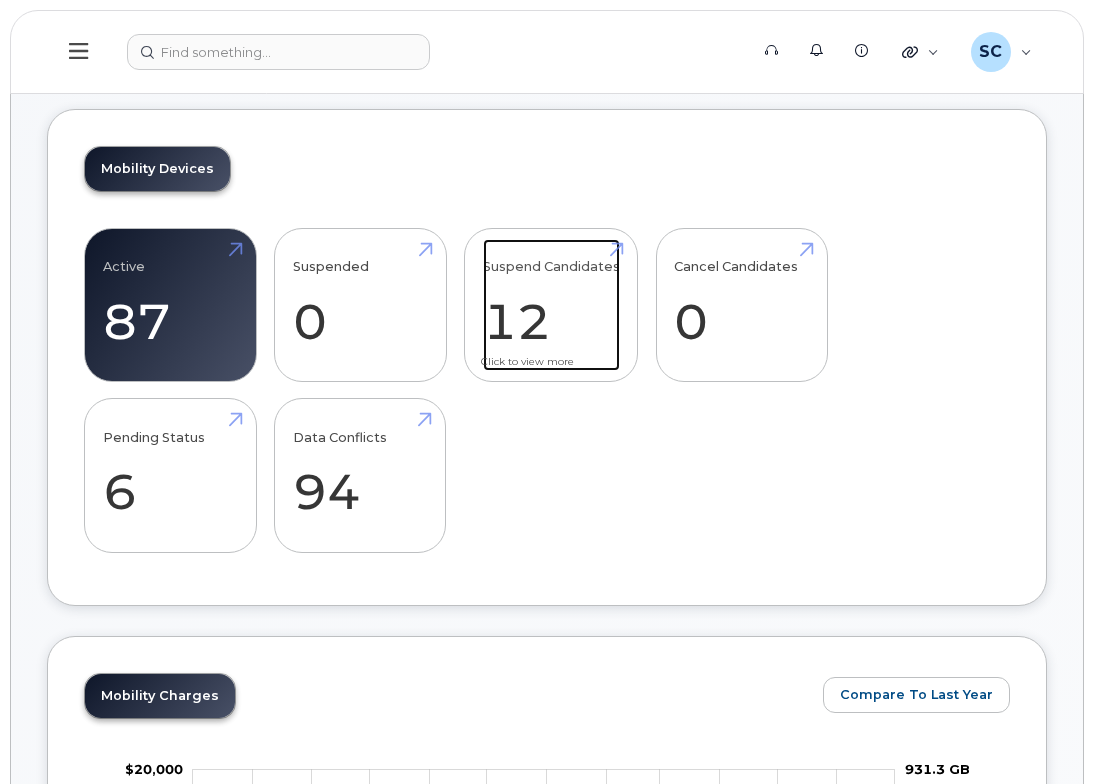 click on "Suspend Candidates
12" at bounding box center [551, 305] 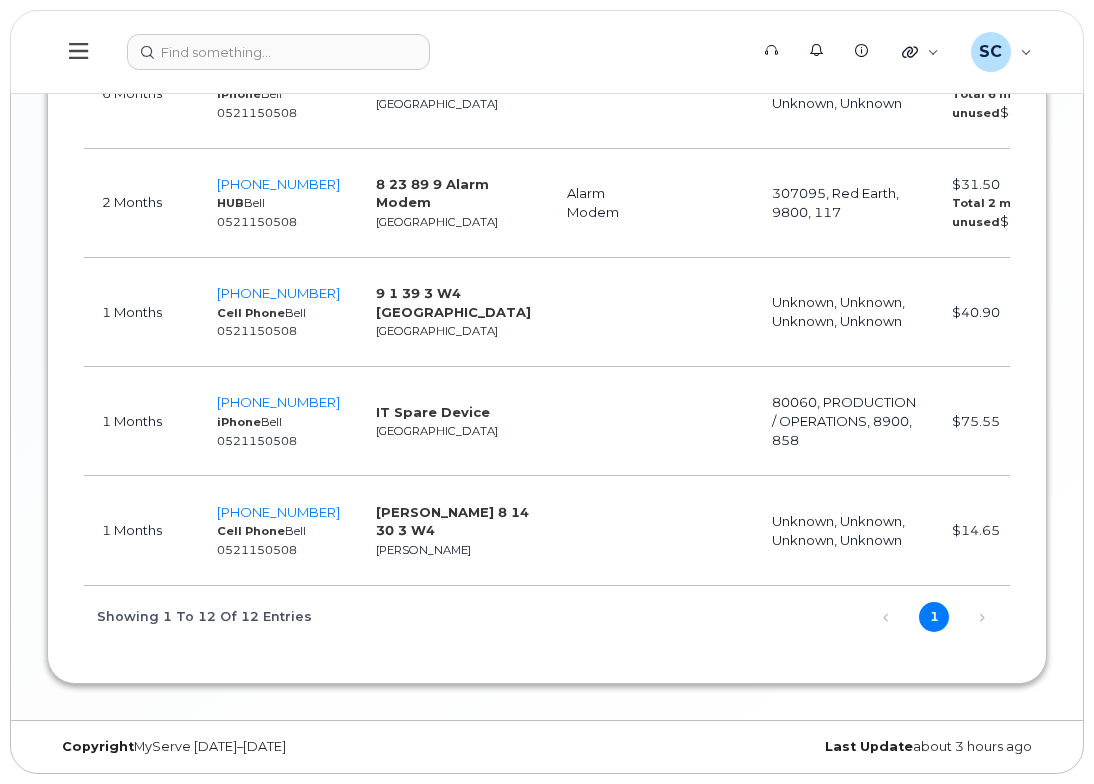 scroll, scrollTop: 2133, scrollLeft: 0, axis: vertical 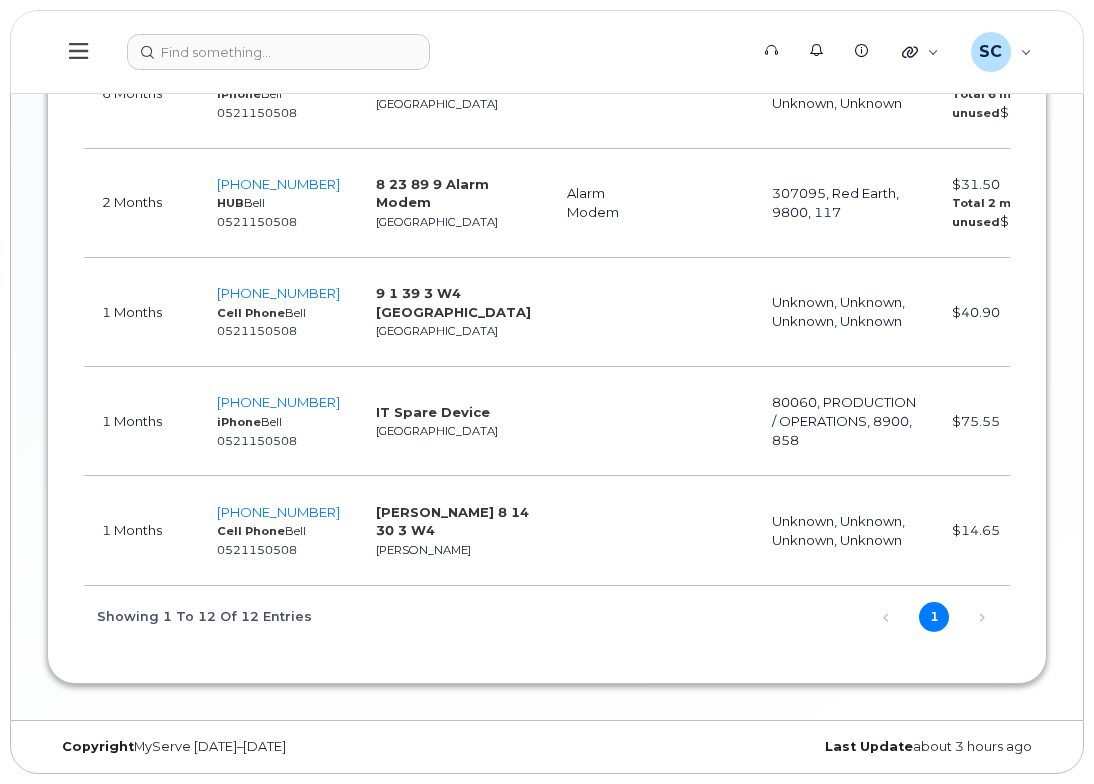 drag, startPoint x: 668, startPoint y: 650, endPoint x: 854, endPoint y: 658, distance: 186.17197 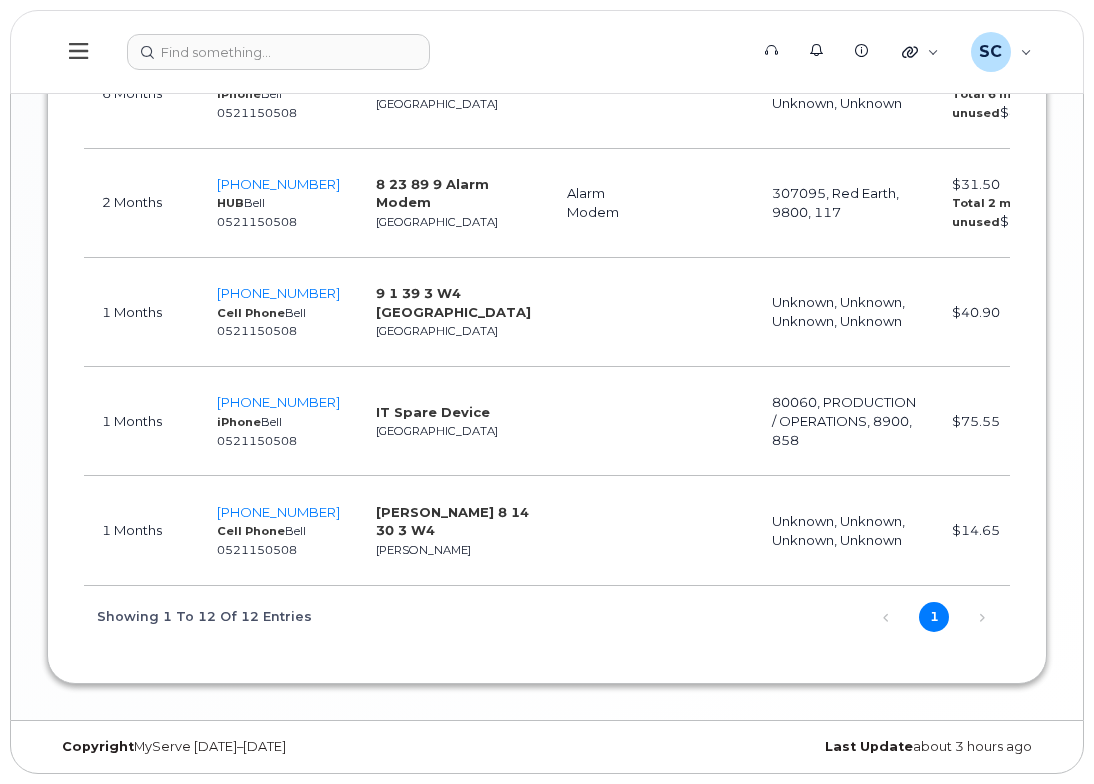 drag, startPoint x: 710, startPoint y: 641, endPoint x: 781, endPoint y: 643, distance: 71.02816 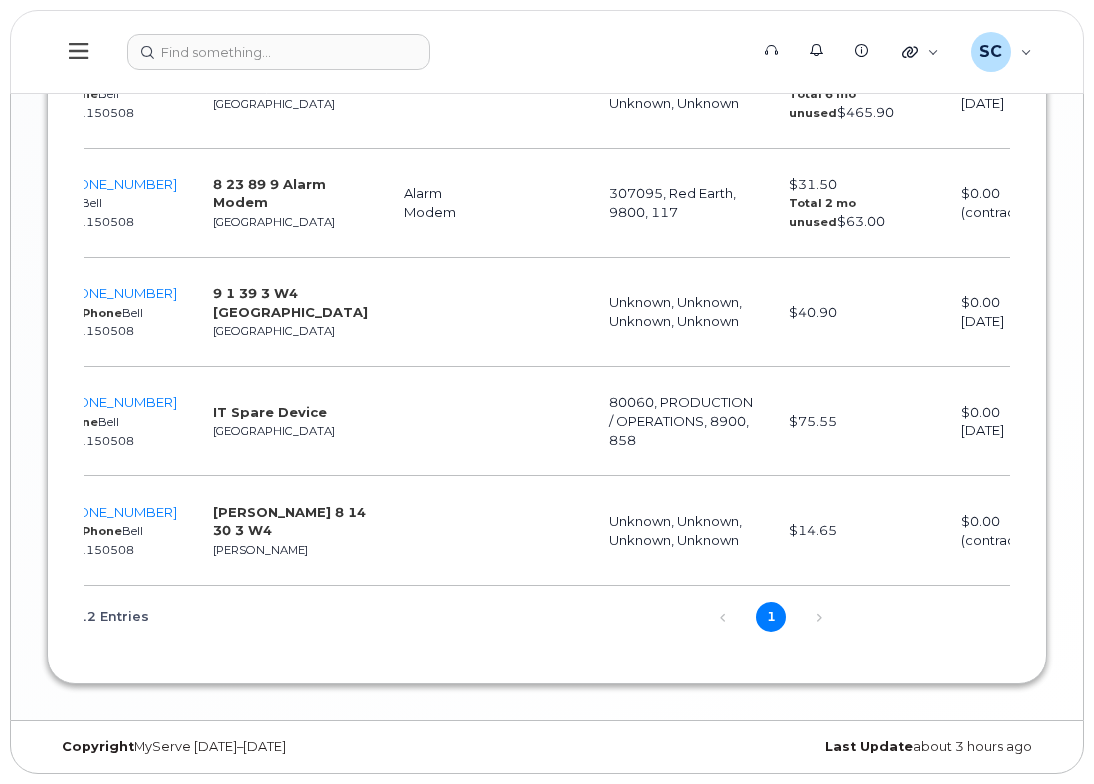 scroll, scrollTop: 0, scrollLeft: 166, axis: horizontal 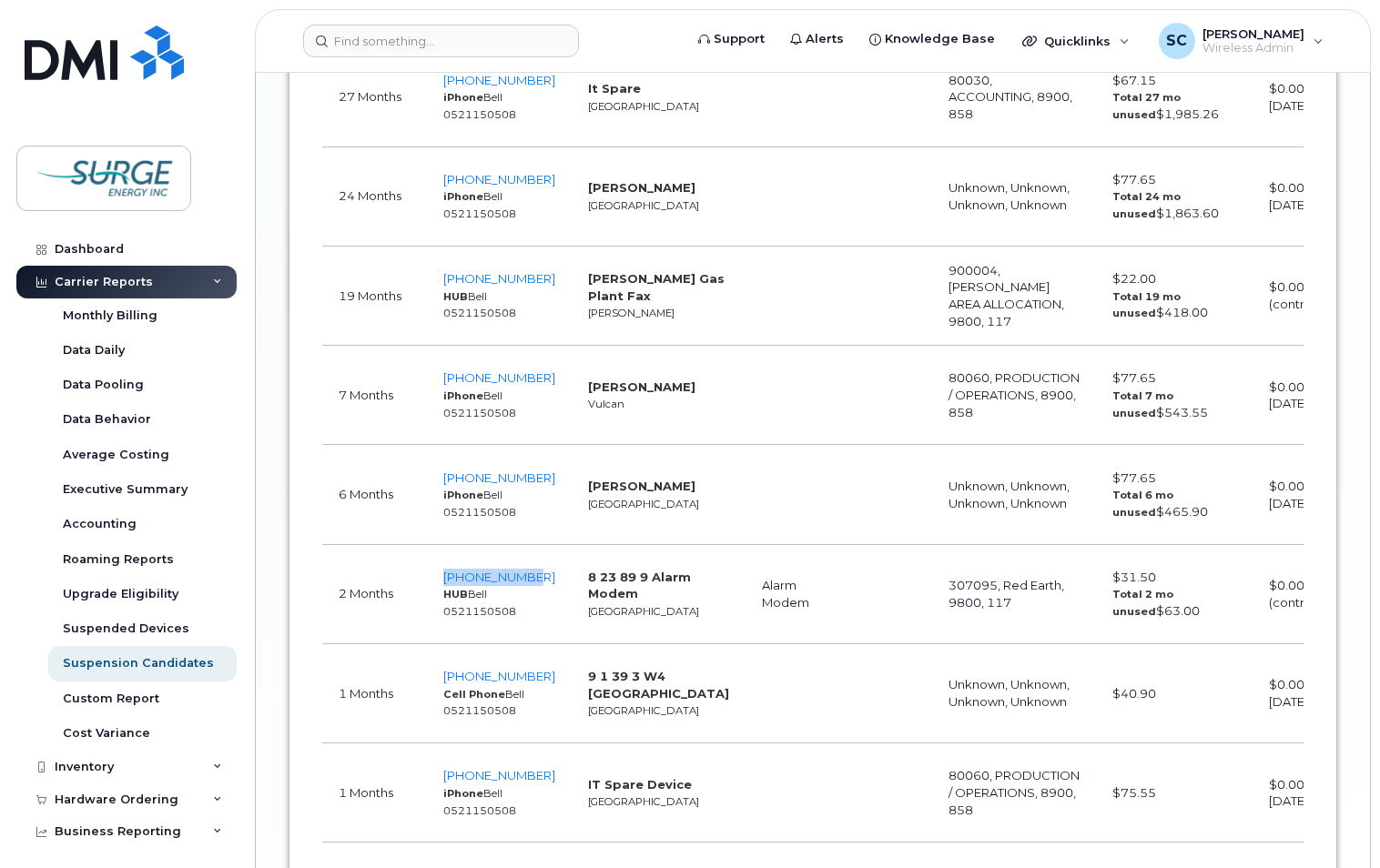 drag, startPoint x: 536, startPoint y: 583, endPoint x: 441, endPoint y: 591, distance: 95.33625 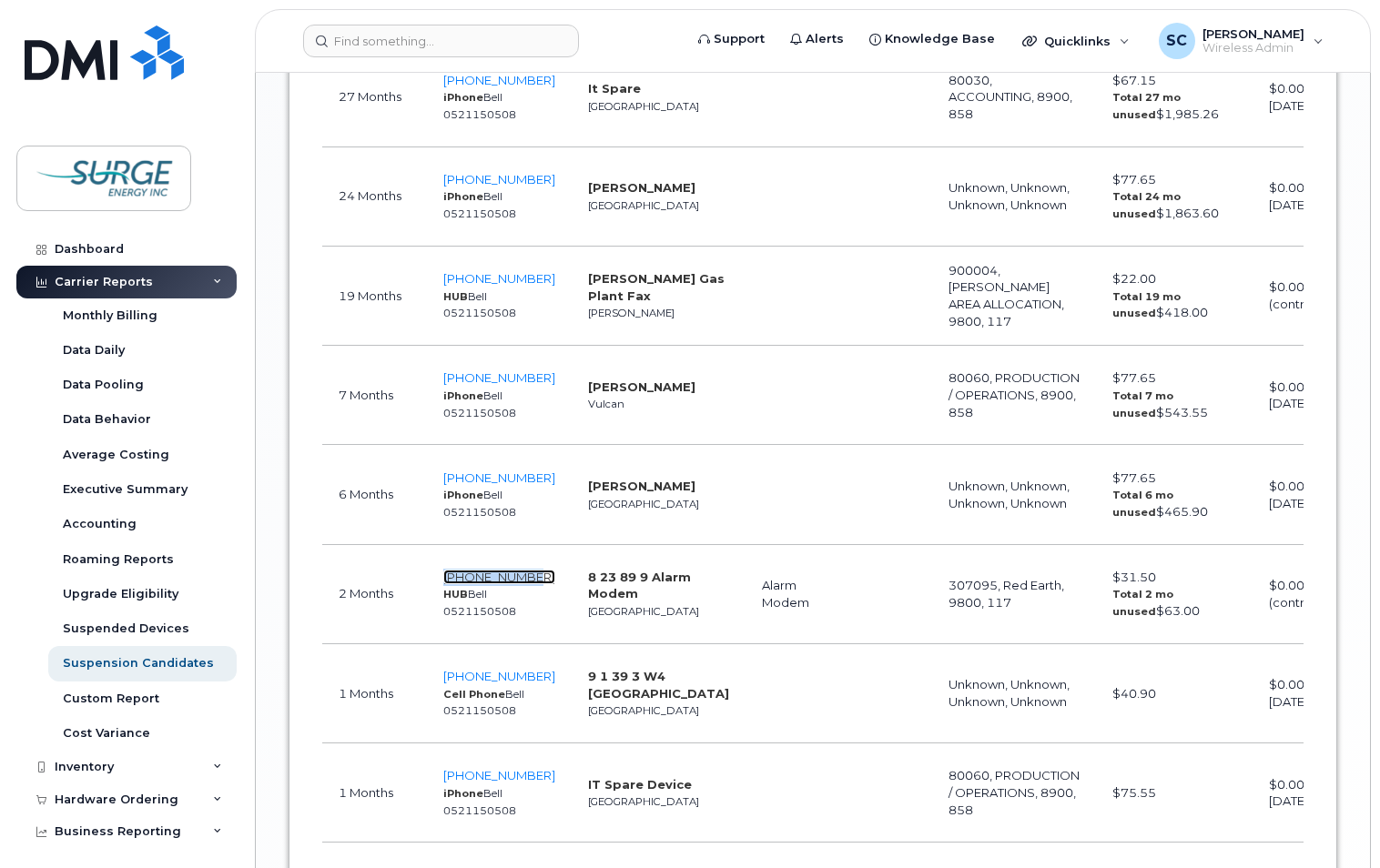 copy on "587-343-6228" 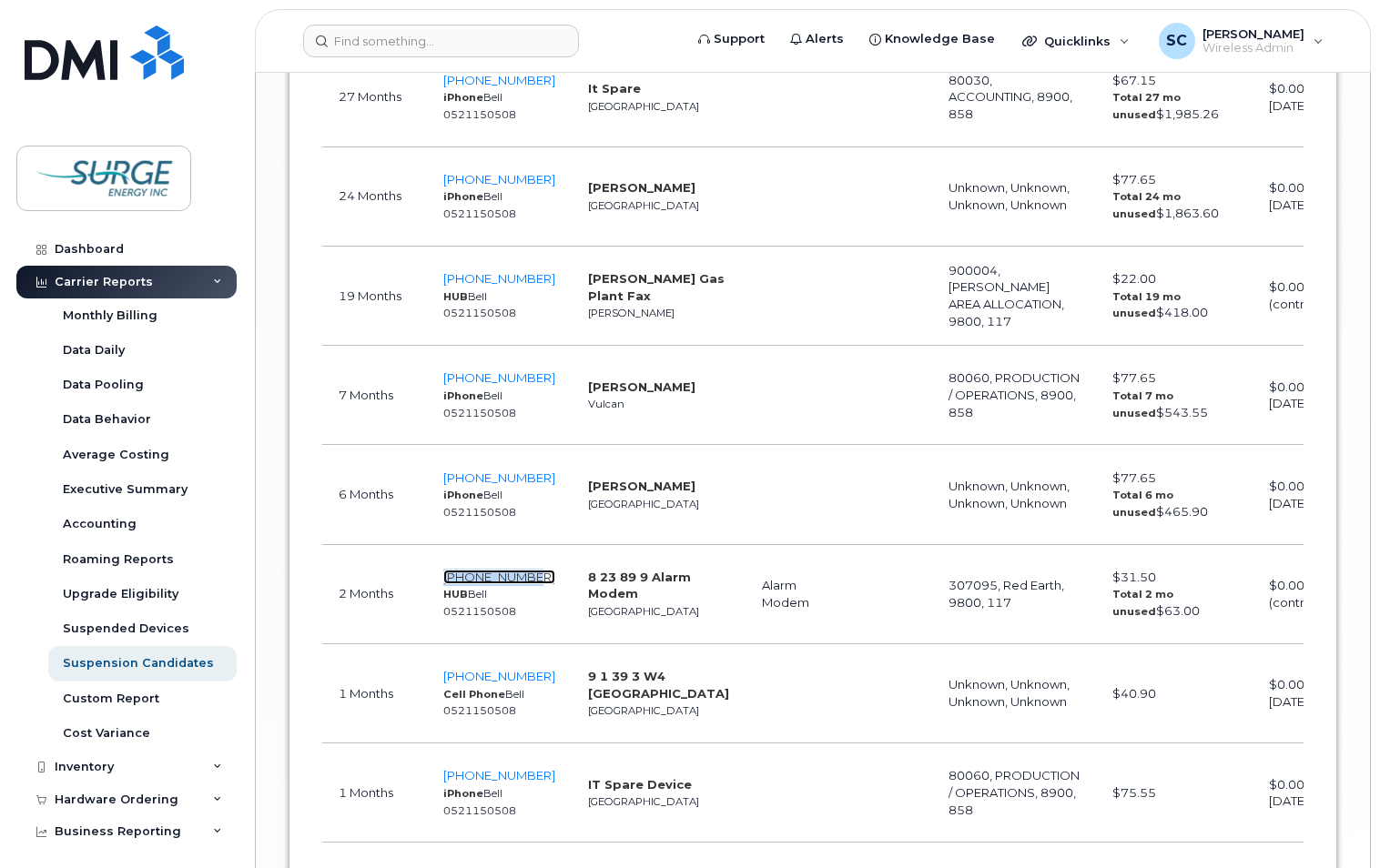 copy on "587-343-6228" 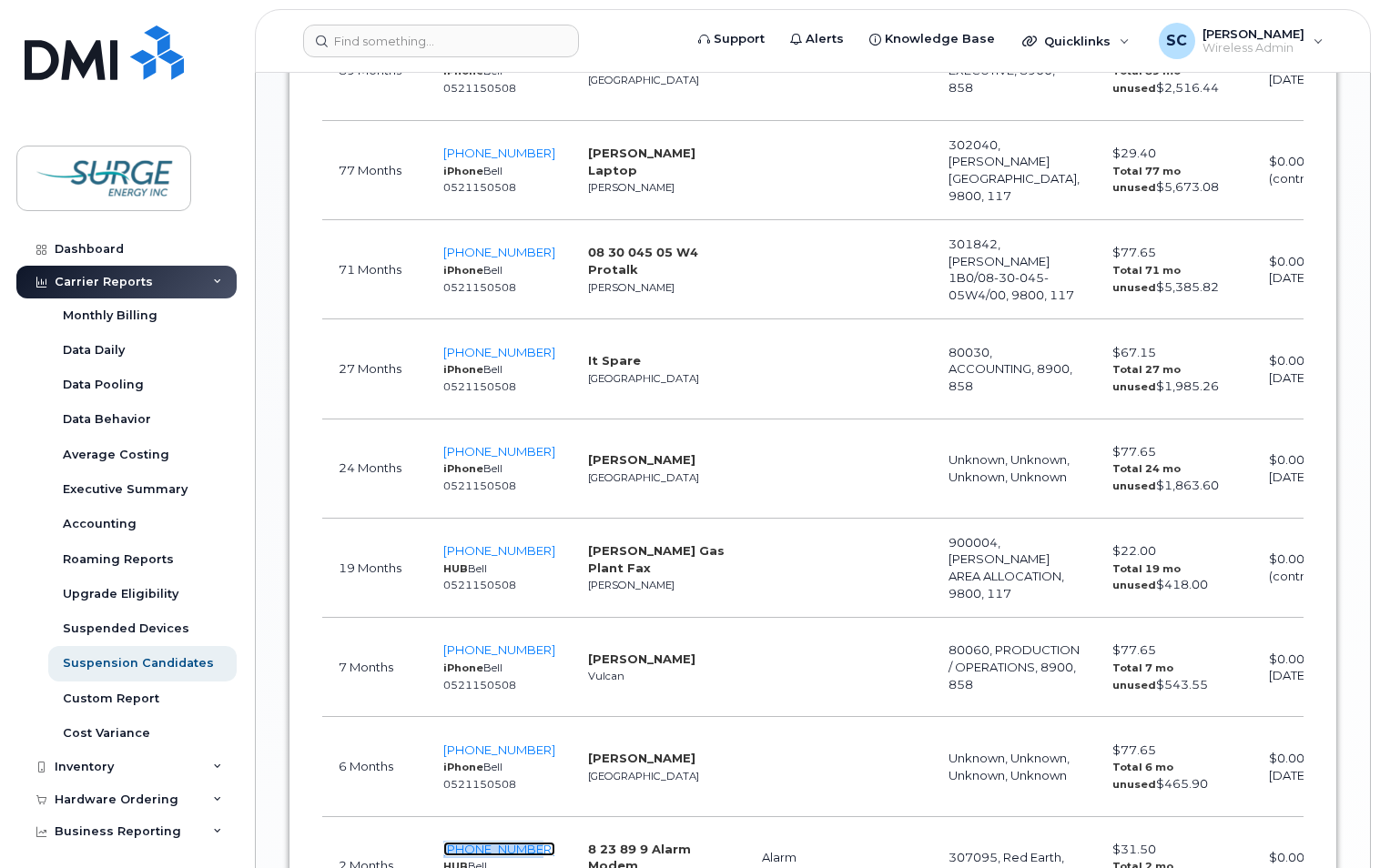 scroll, scrollTop: 1240, scrollLeft: 0, axis: vertical 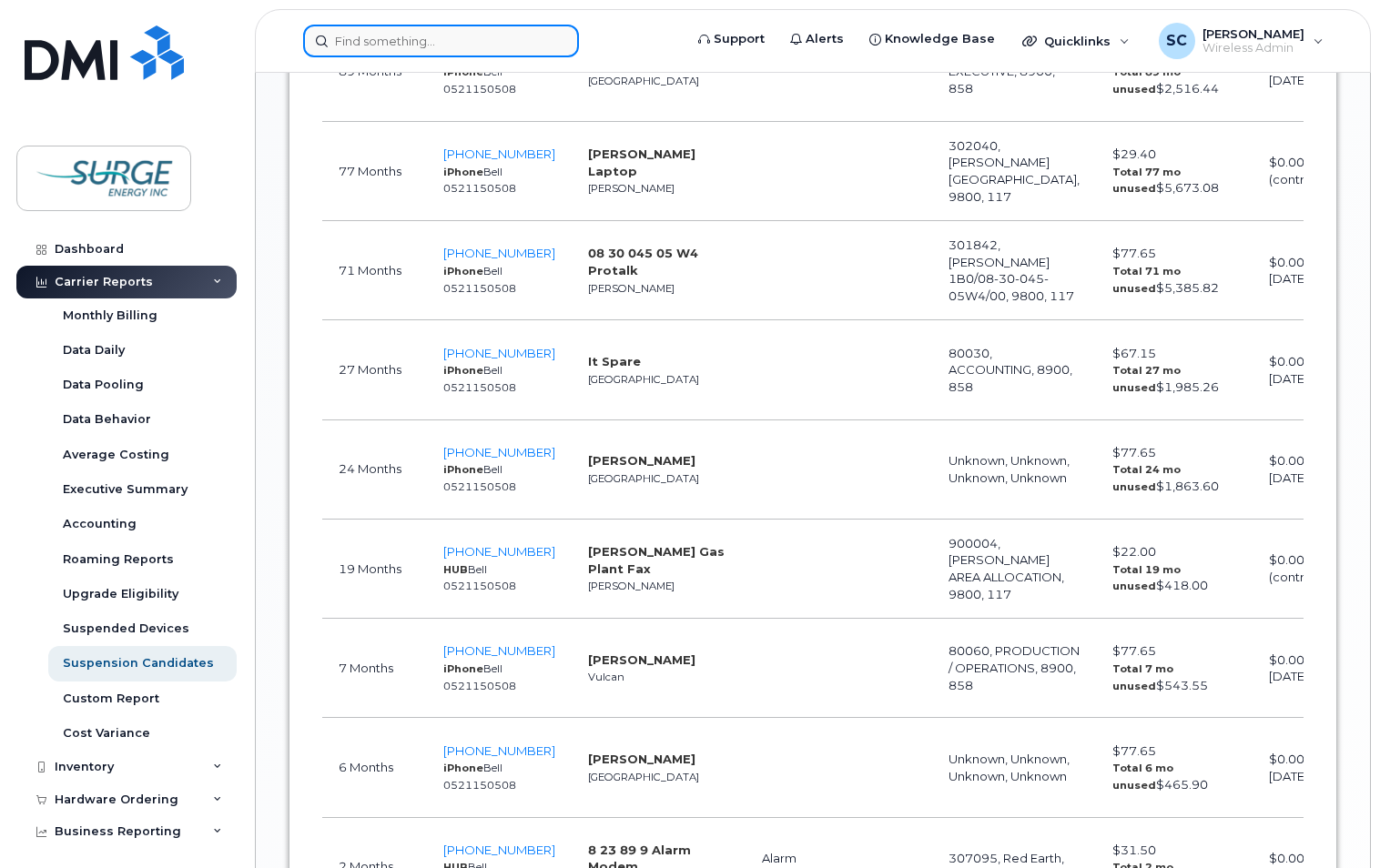 click at bounding box center [441, 41] 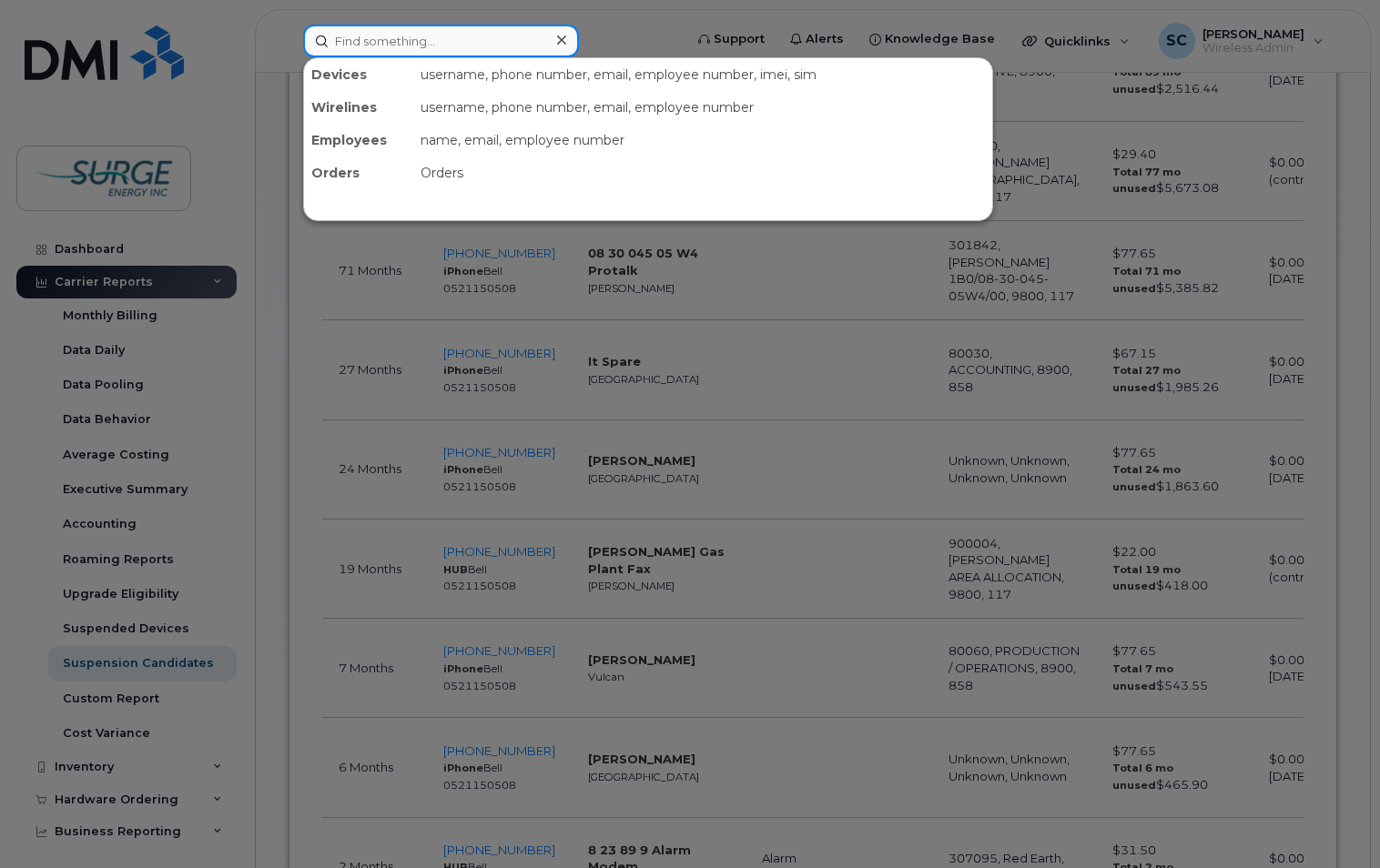 paste on "587-343-6228" 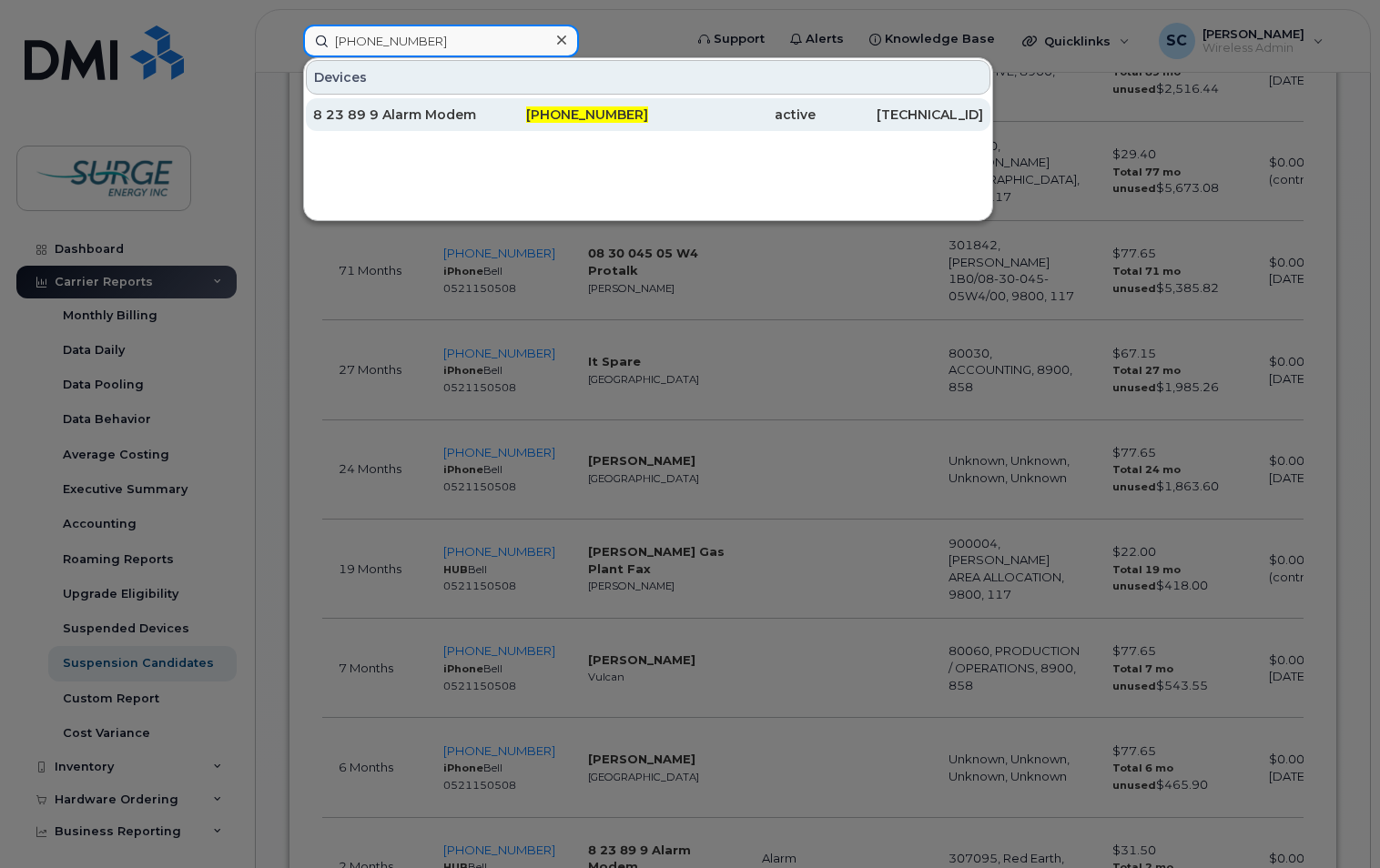 type on "587-343-6228" 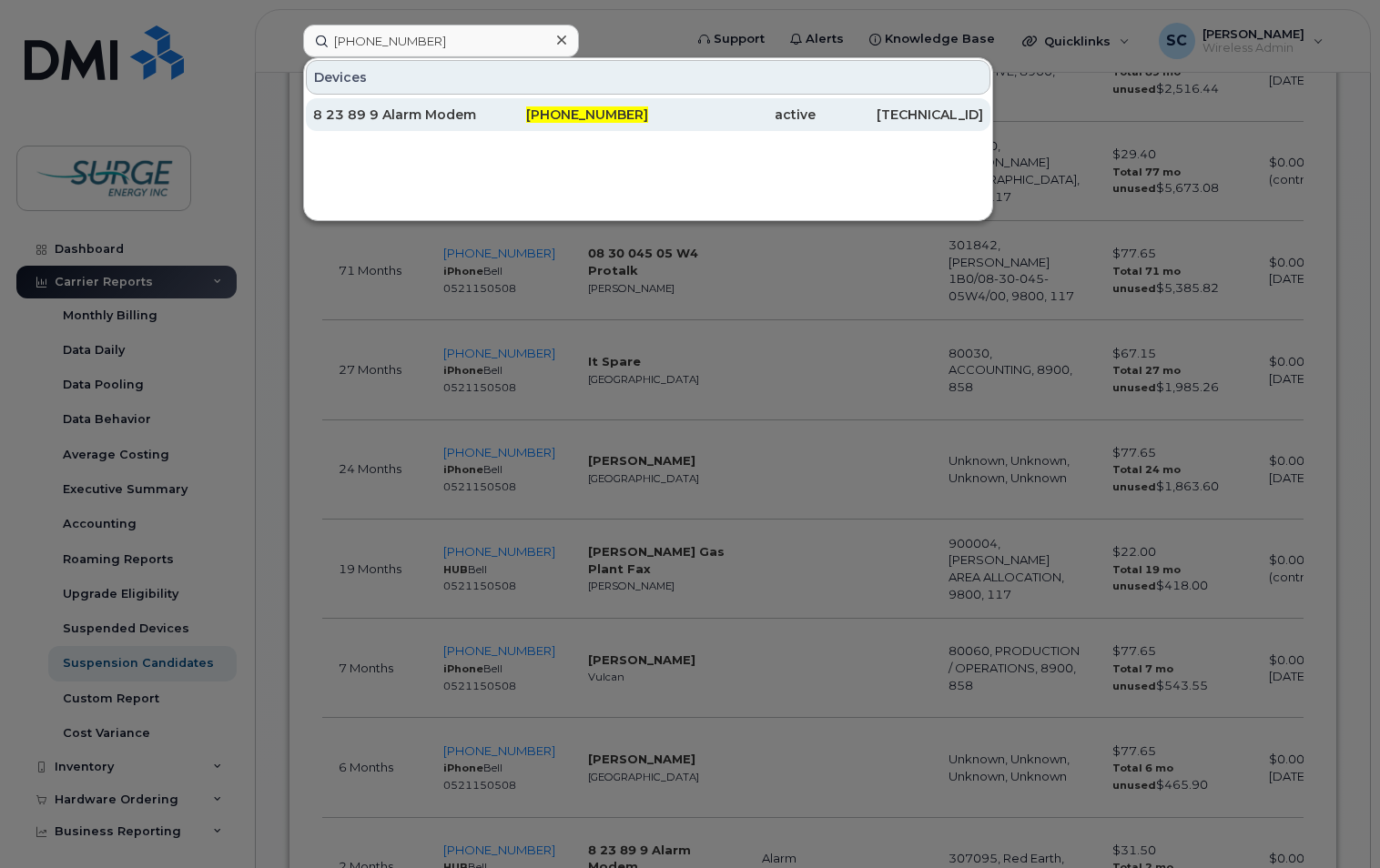 click on "8 23 89 9 Alarm Modem" at bounding box center [397, 115] 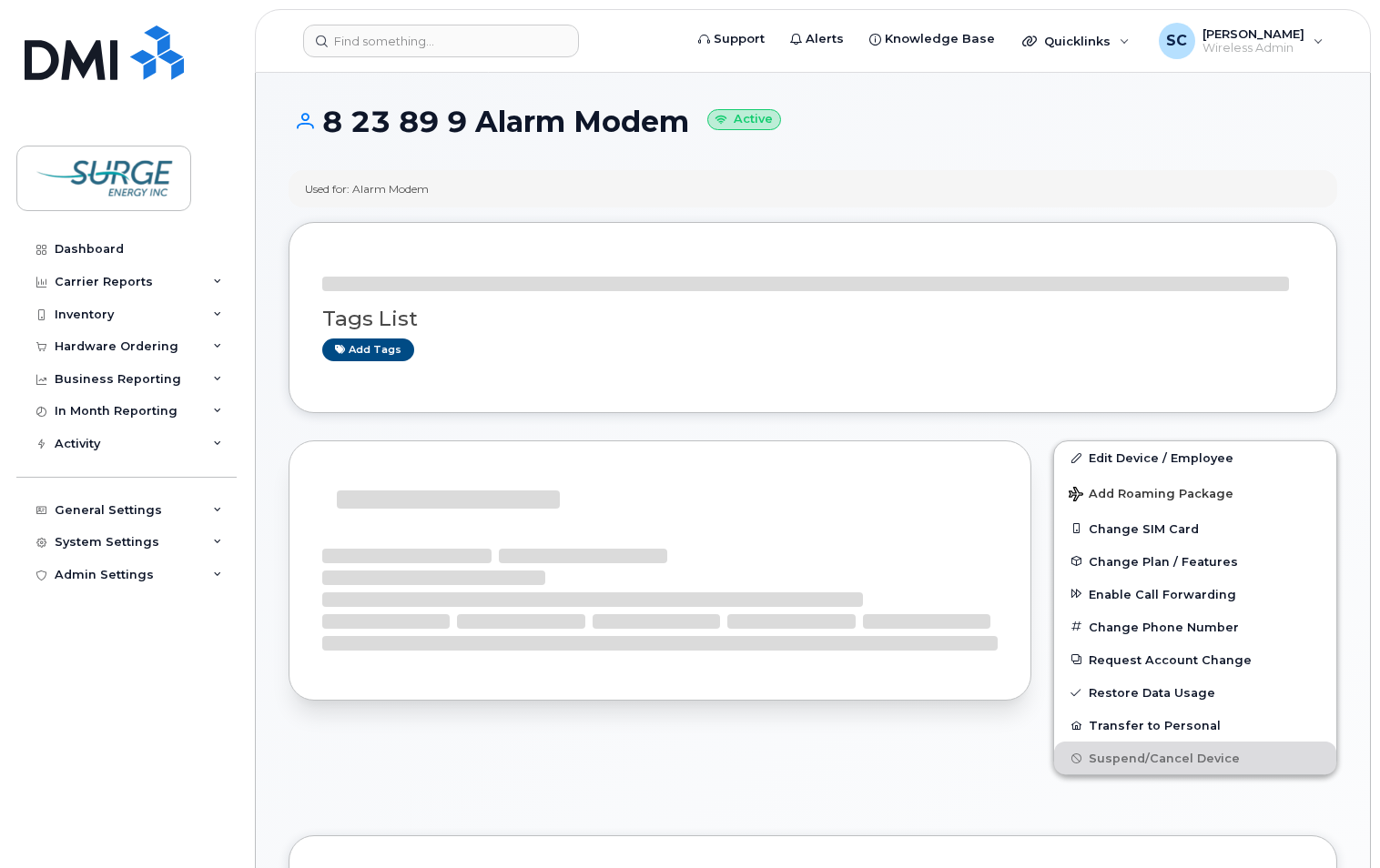 scroll, scrollTop: 0, scrollLeft: 0, axis: both 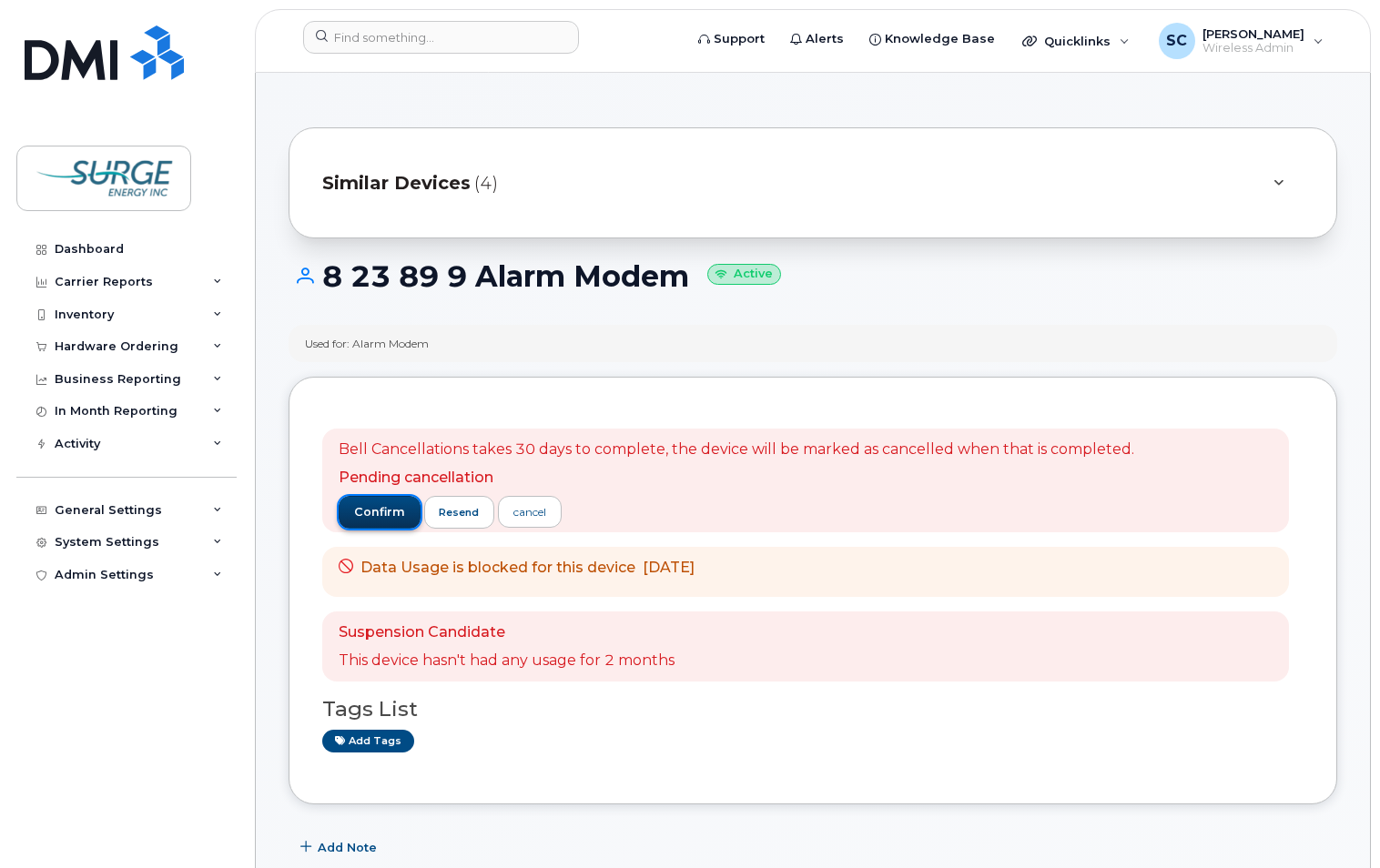 click on "confirm" 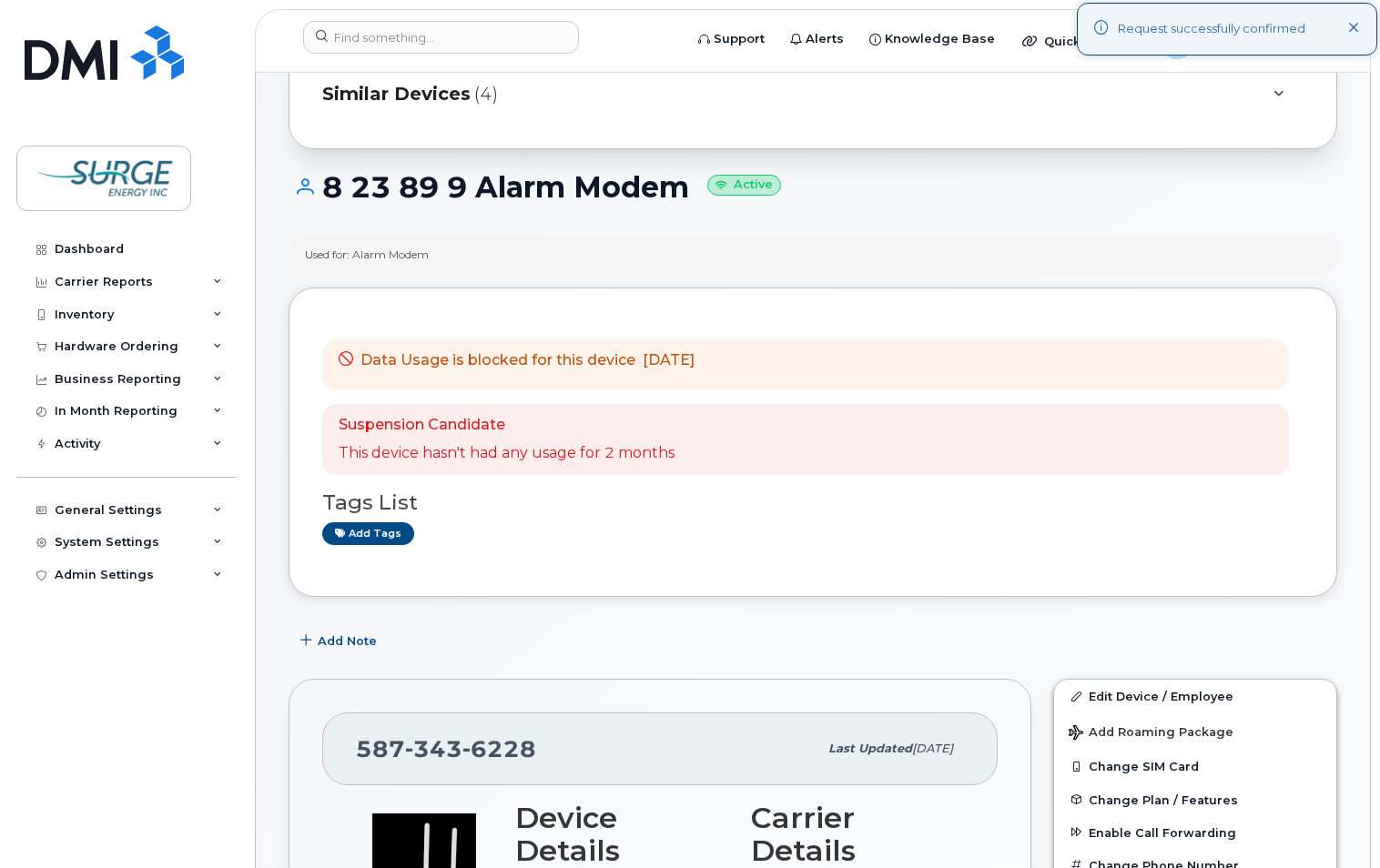 scroll, scrollTop: 0, scrollLeft: 0, axis: both 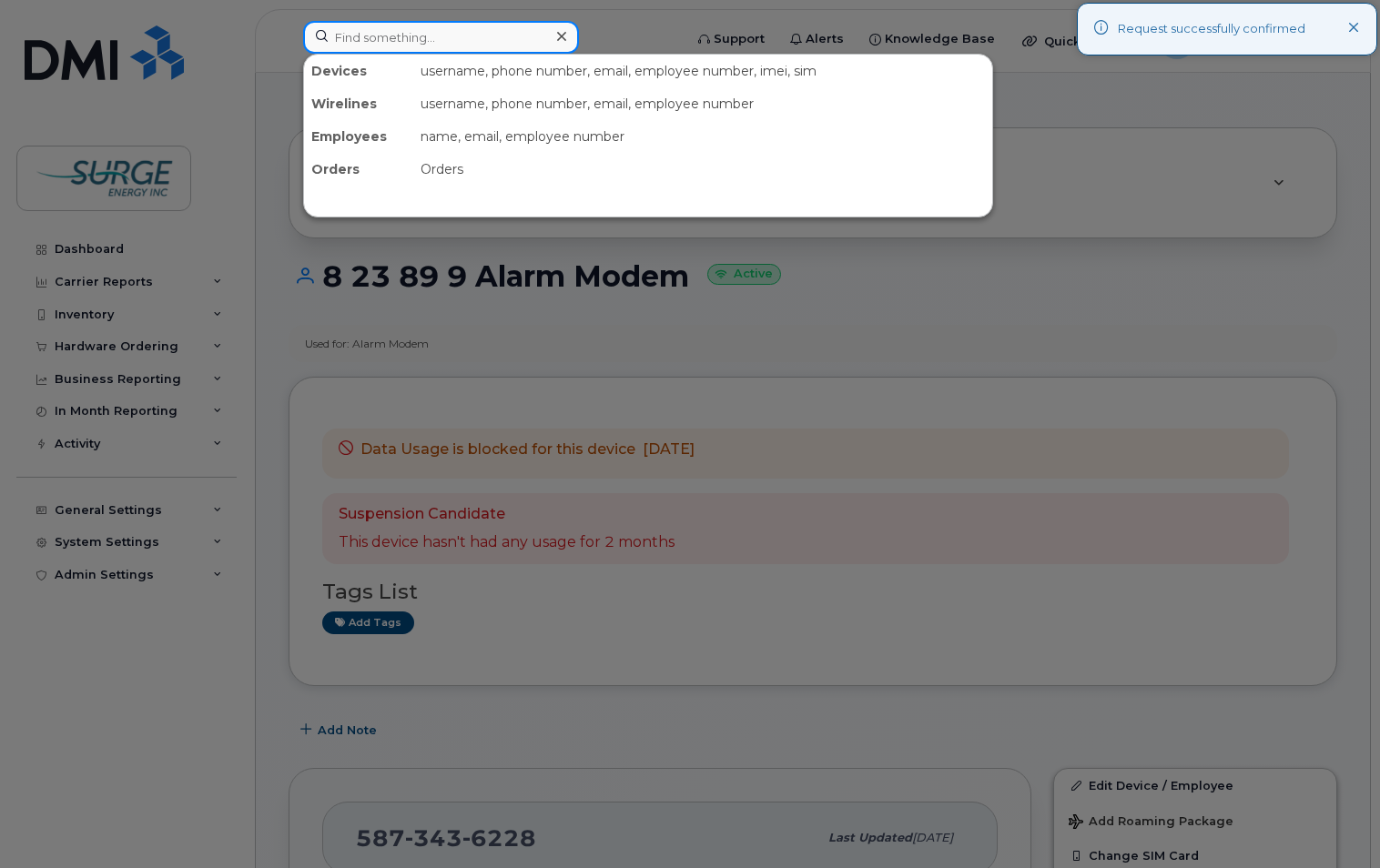 click at bounding box center [441, 37] 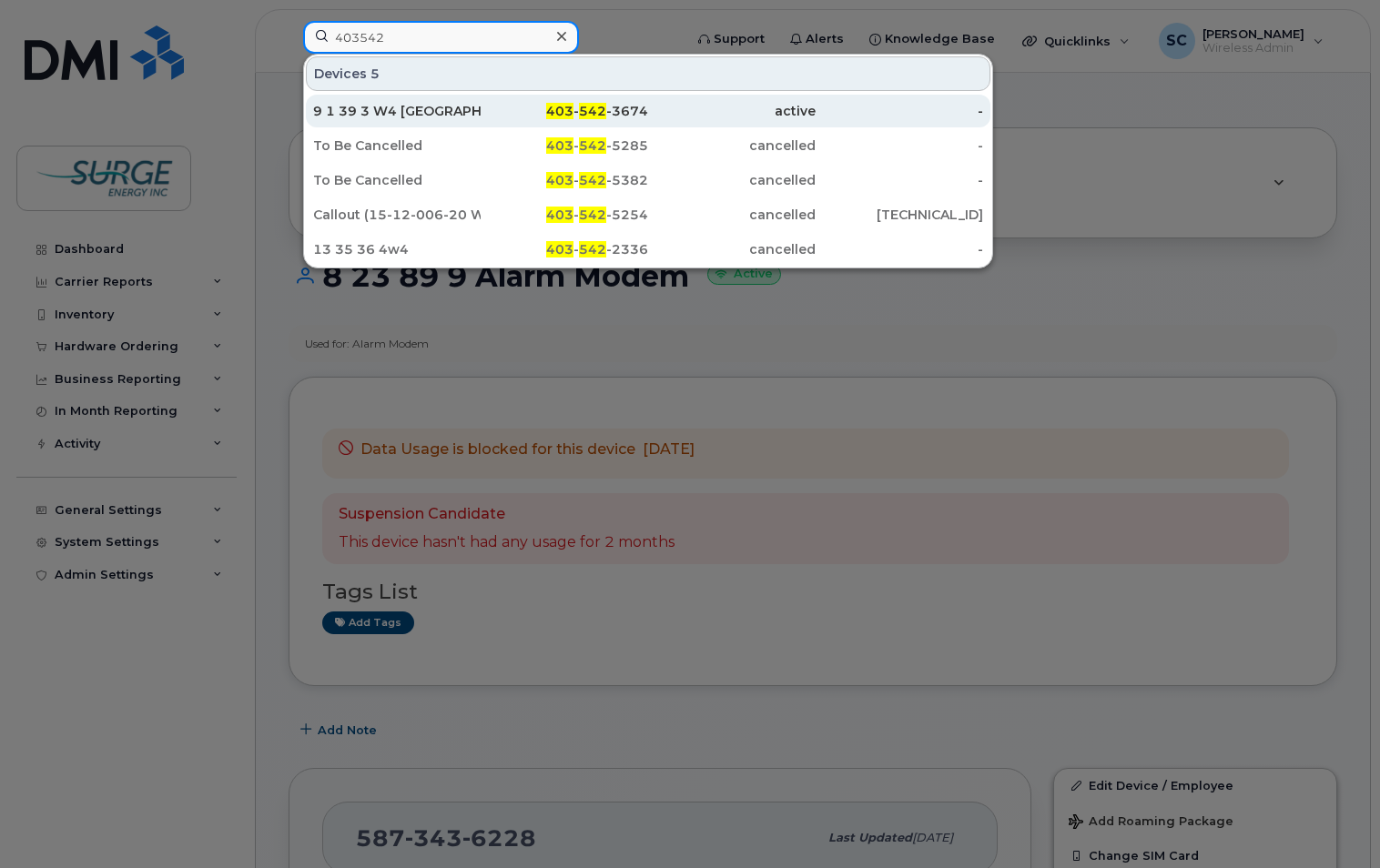 type on "403542" 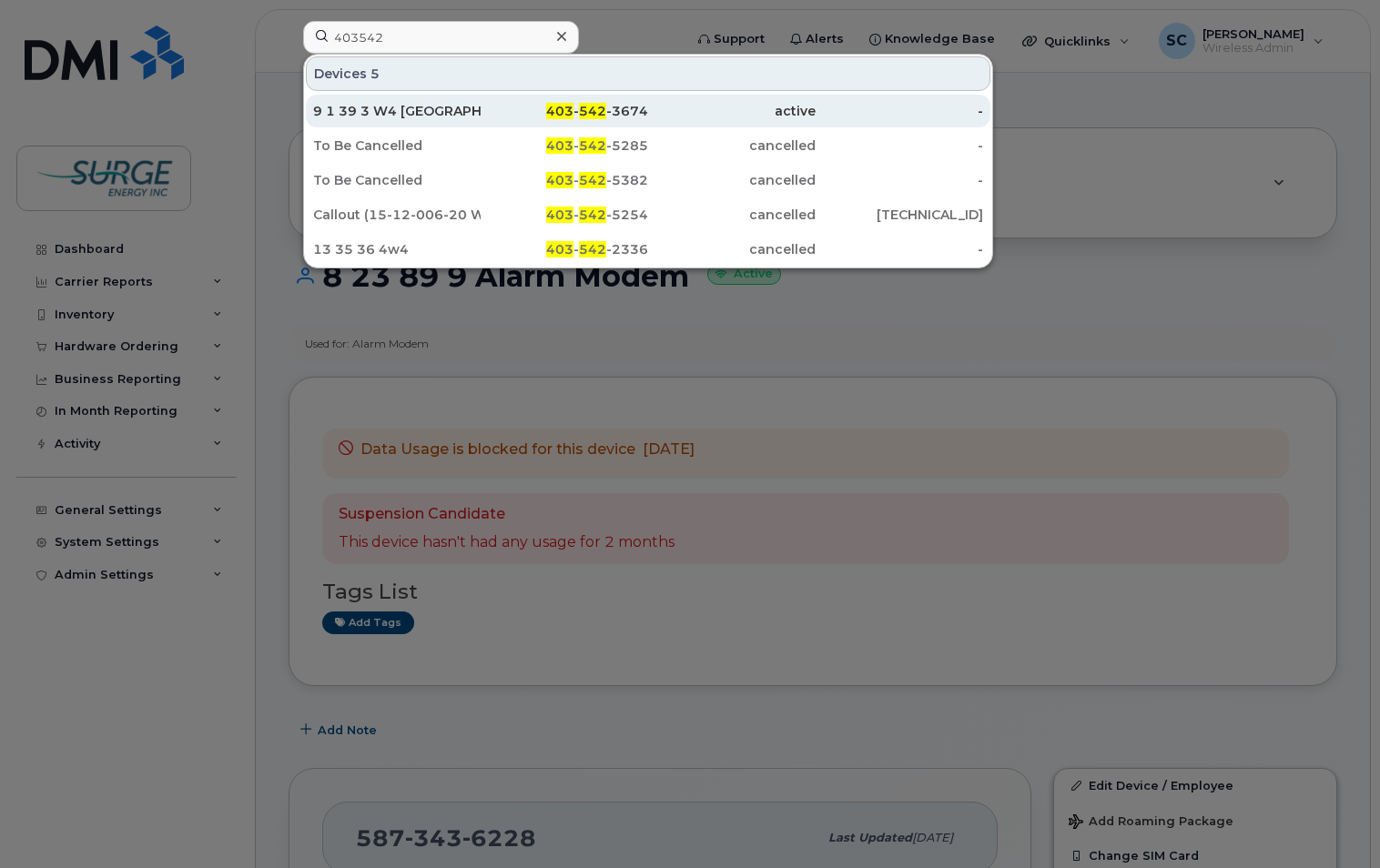 click on "9 1 39 3 W4 [GEOGRAPHIC_DATA]" at bounding box center [397, 111] 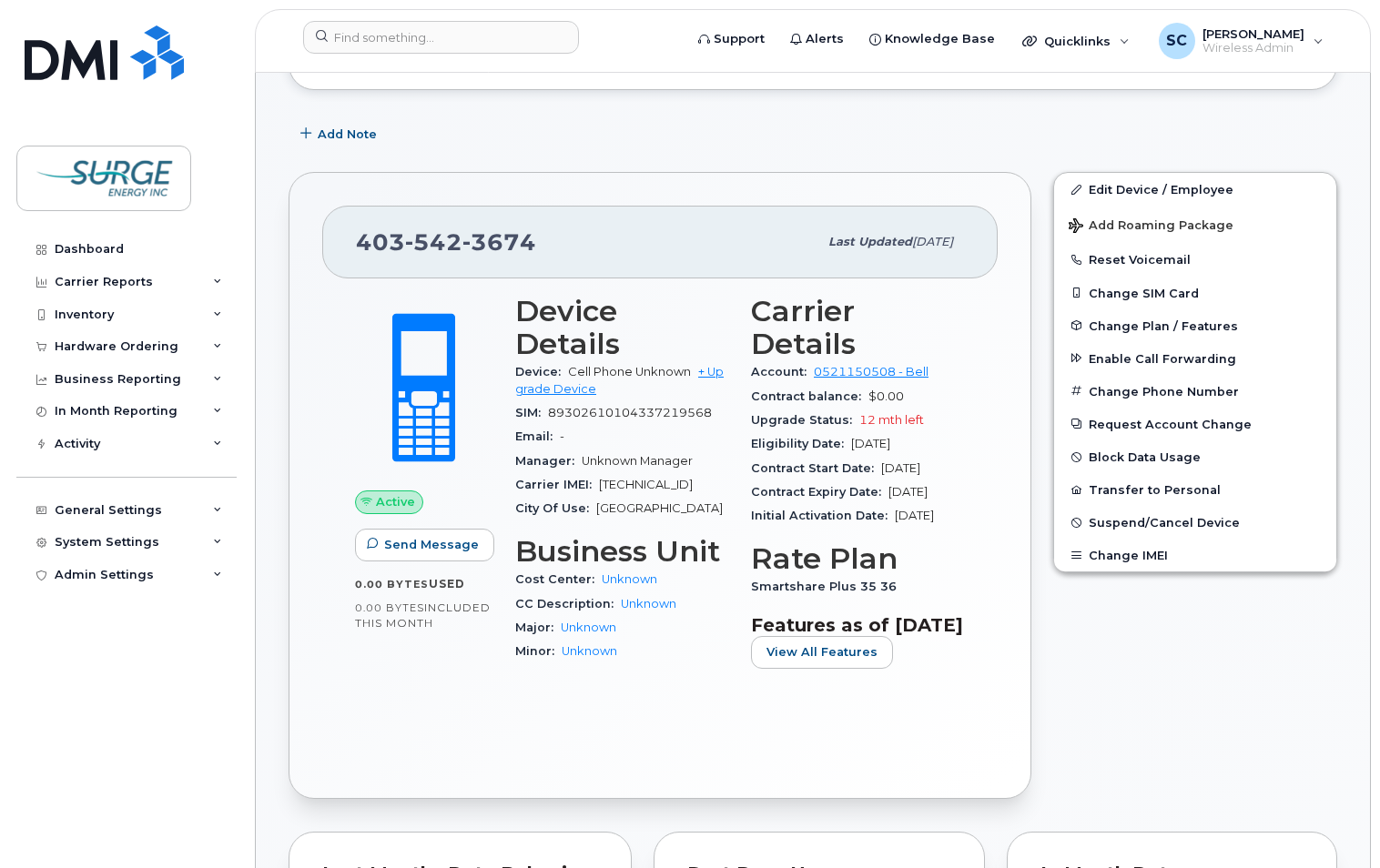 scroll, scrollTop: 91, scrollLeft: 0, axis: vertical 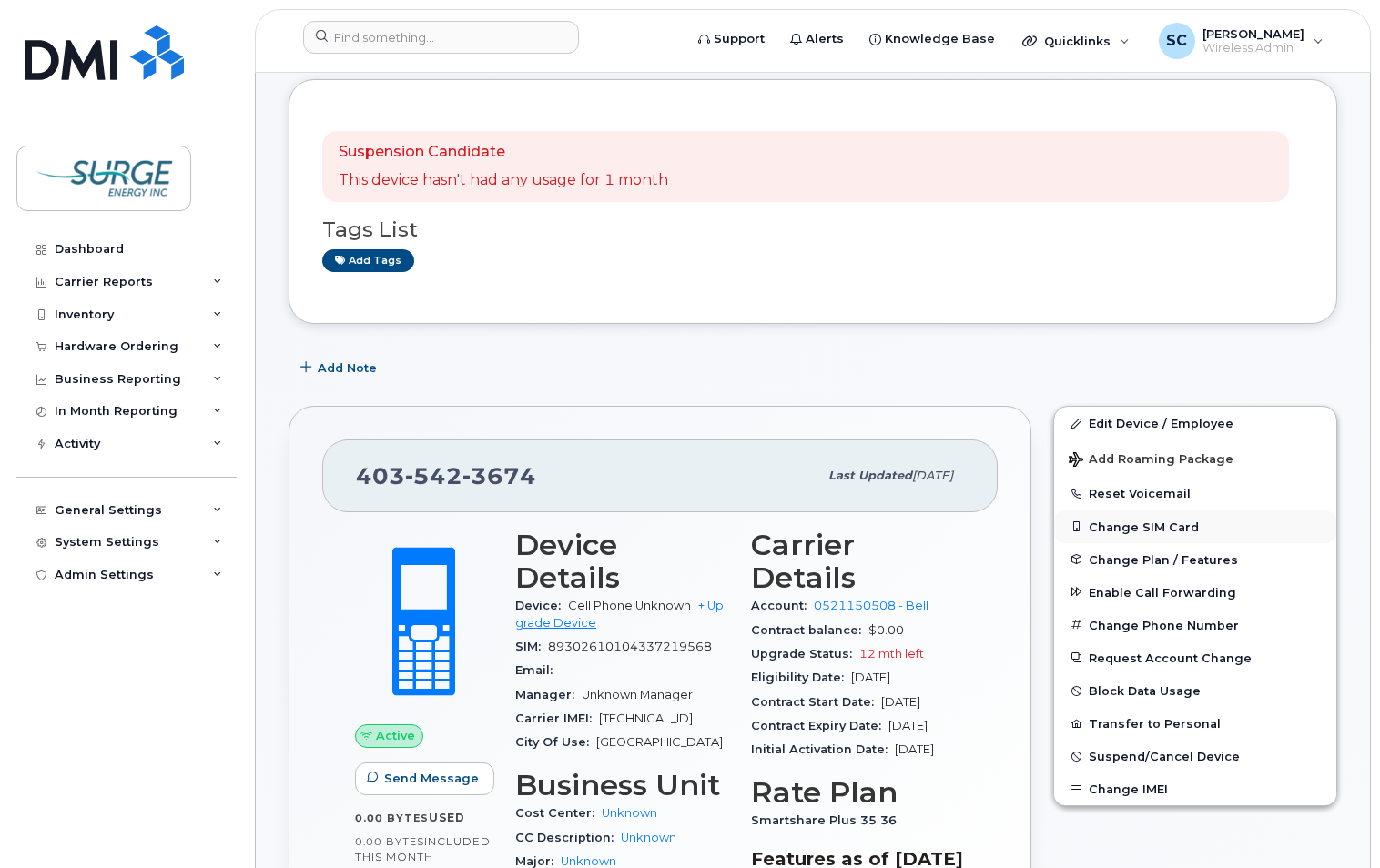 click on "Change SIM Card" at bounding box center [1195, 527] 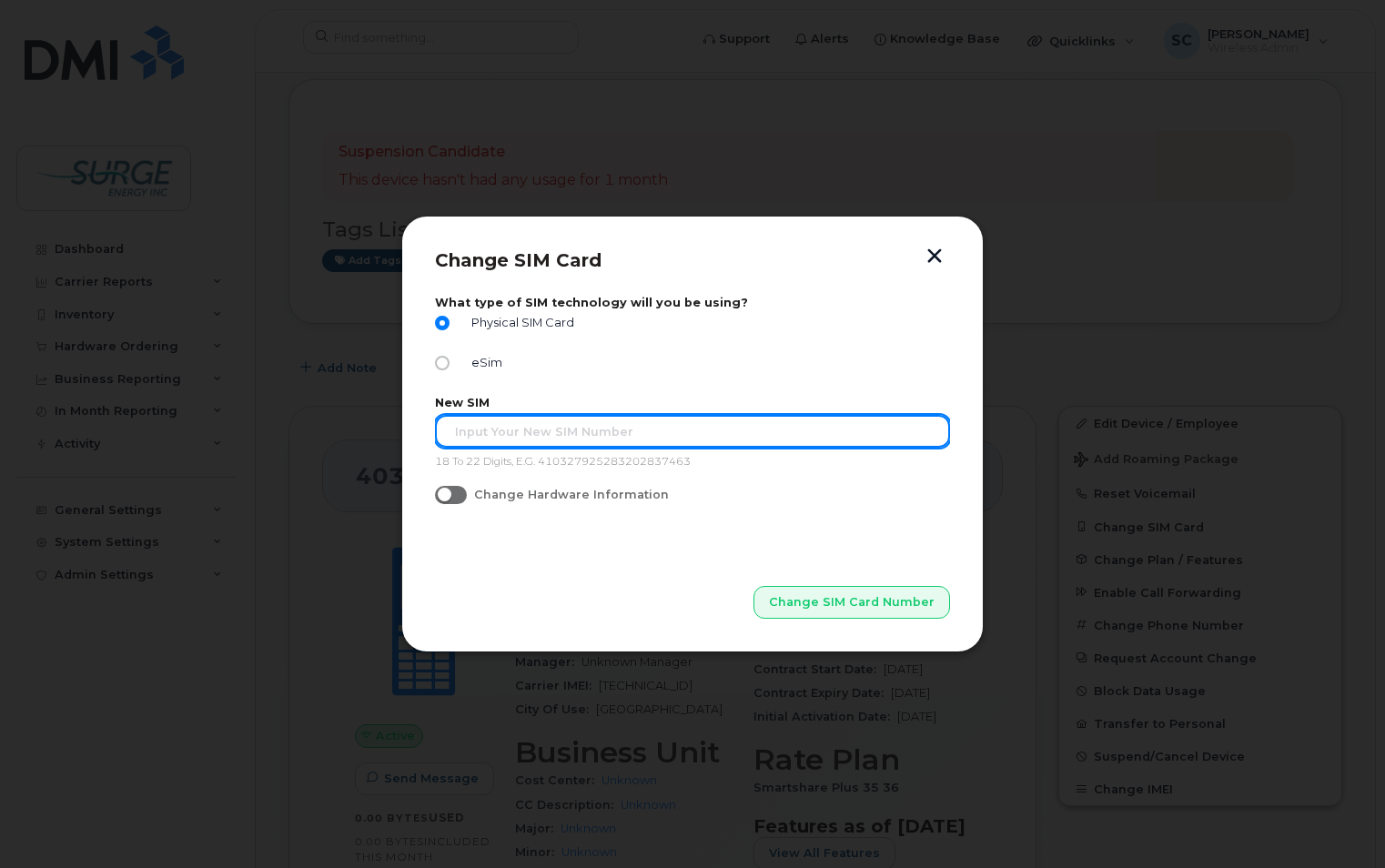 click at bounding box center [692, 431] 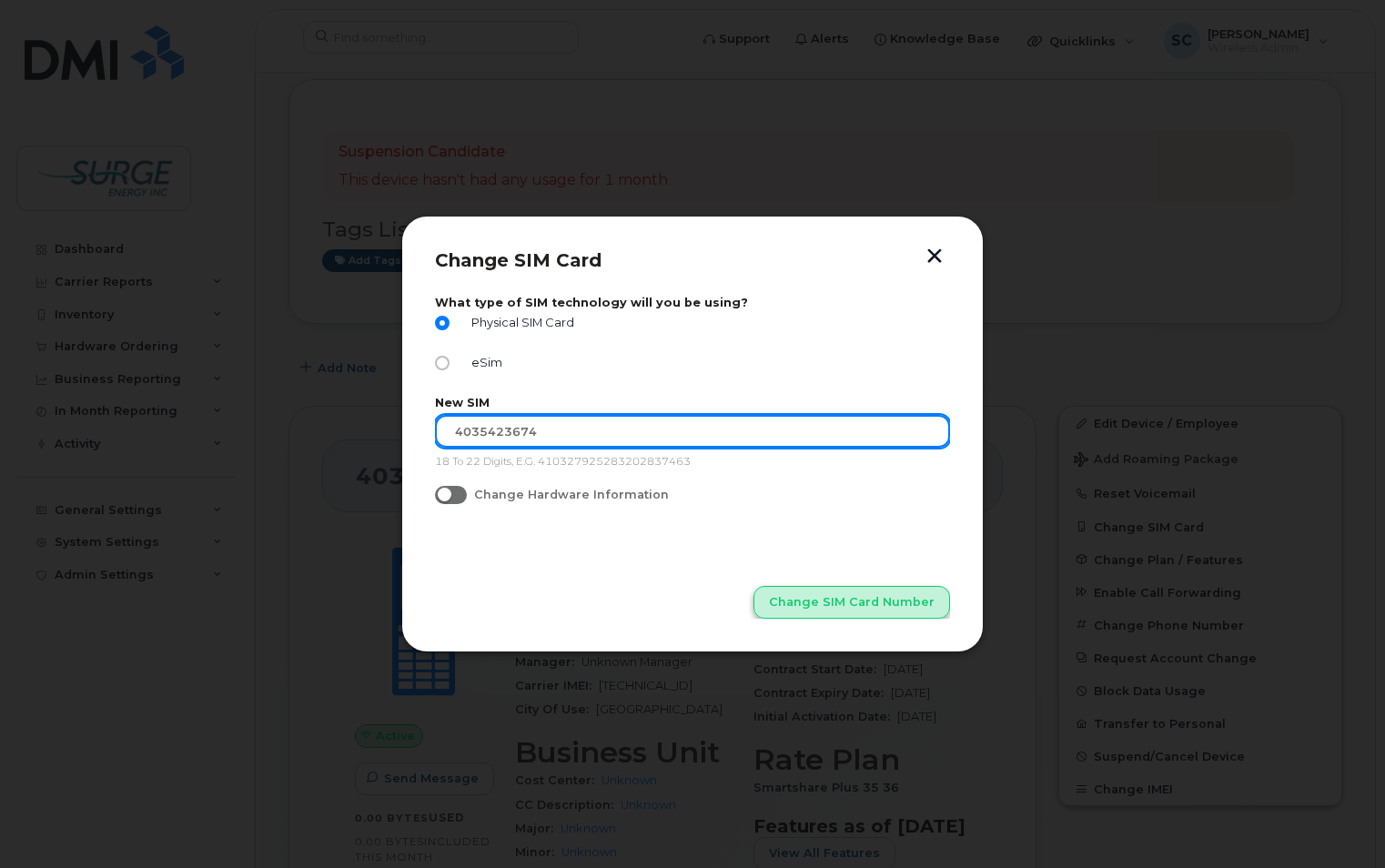 type on "4035423674" 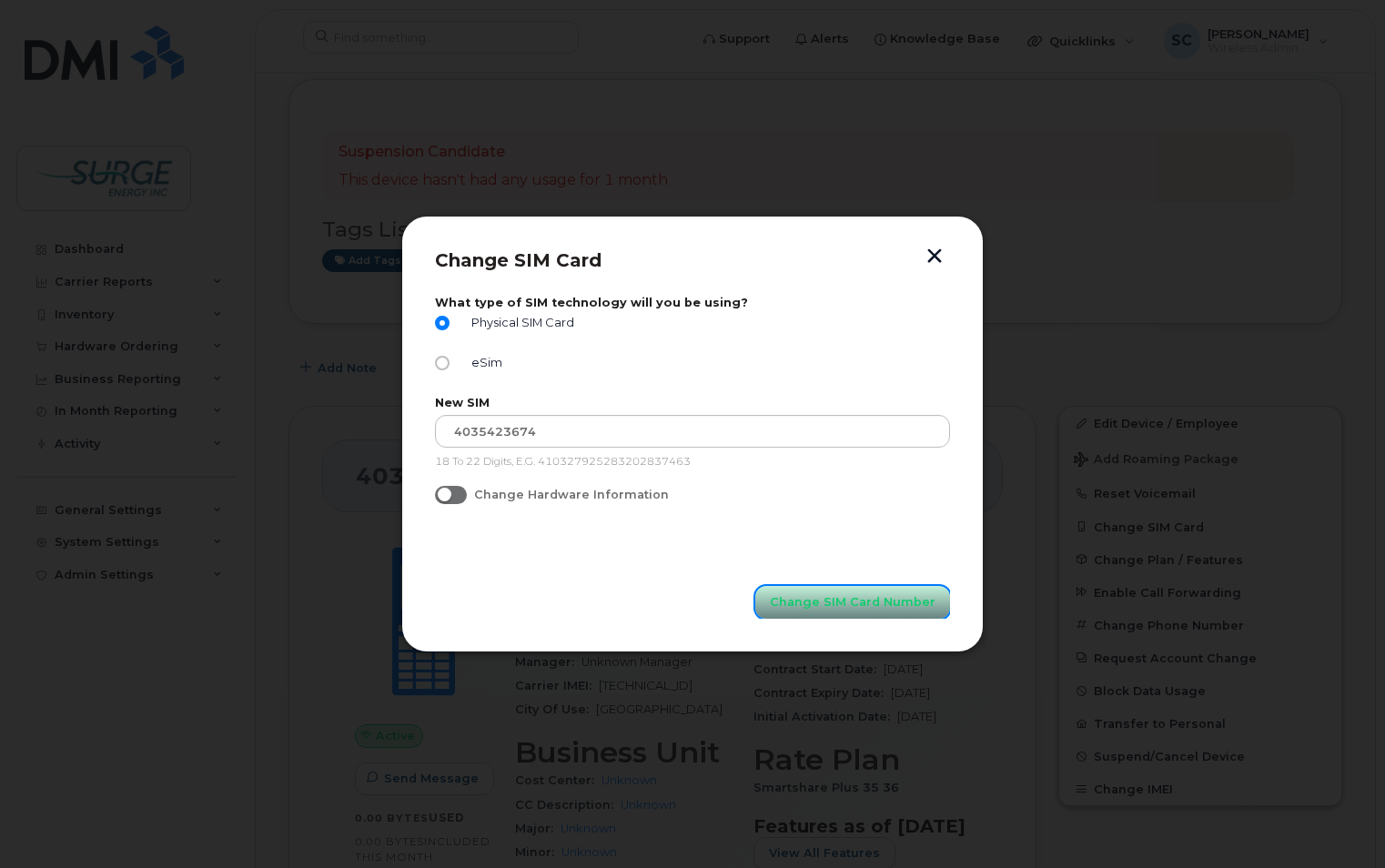 drag, startPoint x: 818, startPoint y: 599, endPoint x: 807, endPoint y: 611, distance: 16.278821 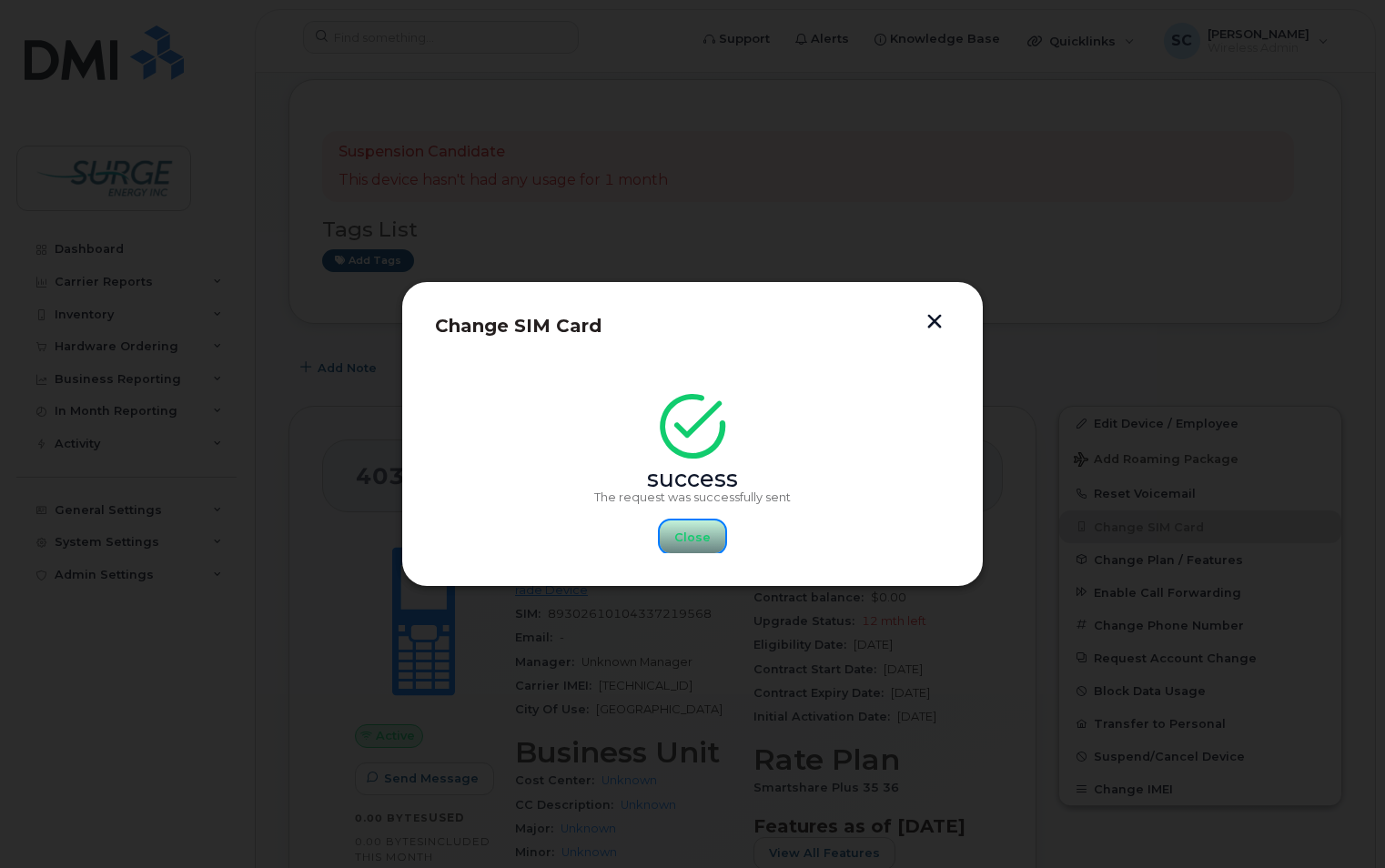 click on "Close" at bounding box center (692, 537) 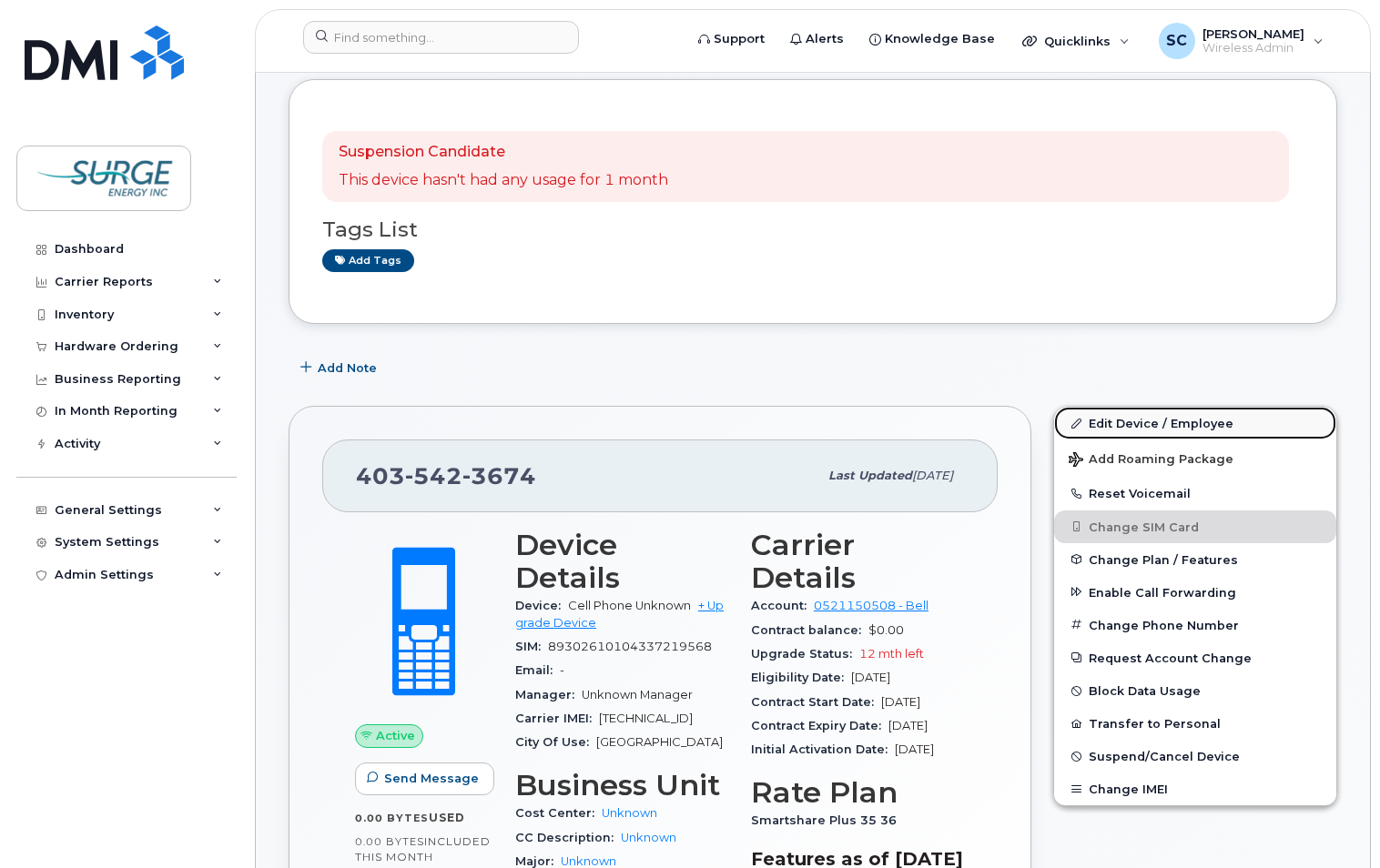 click on "Edit Device / Employee" at bounding box center (1195, 423) 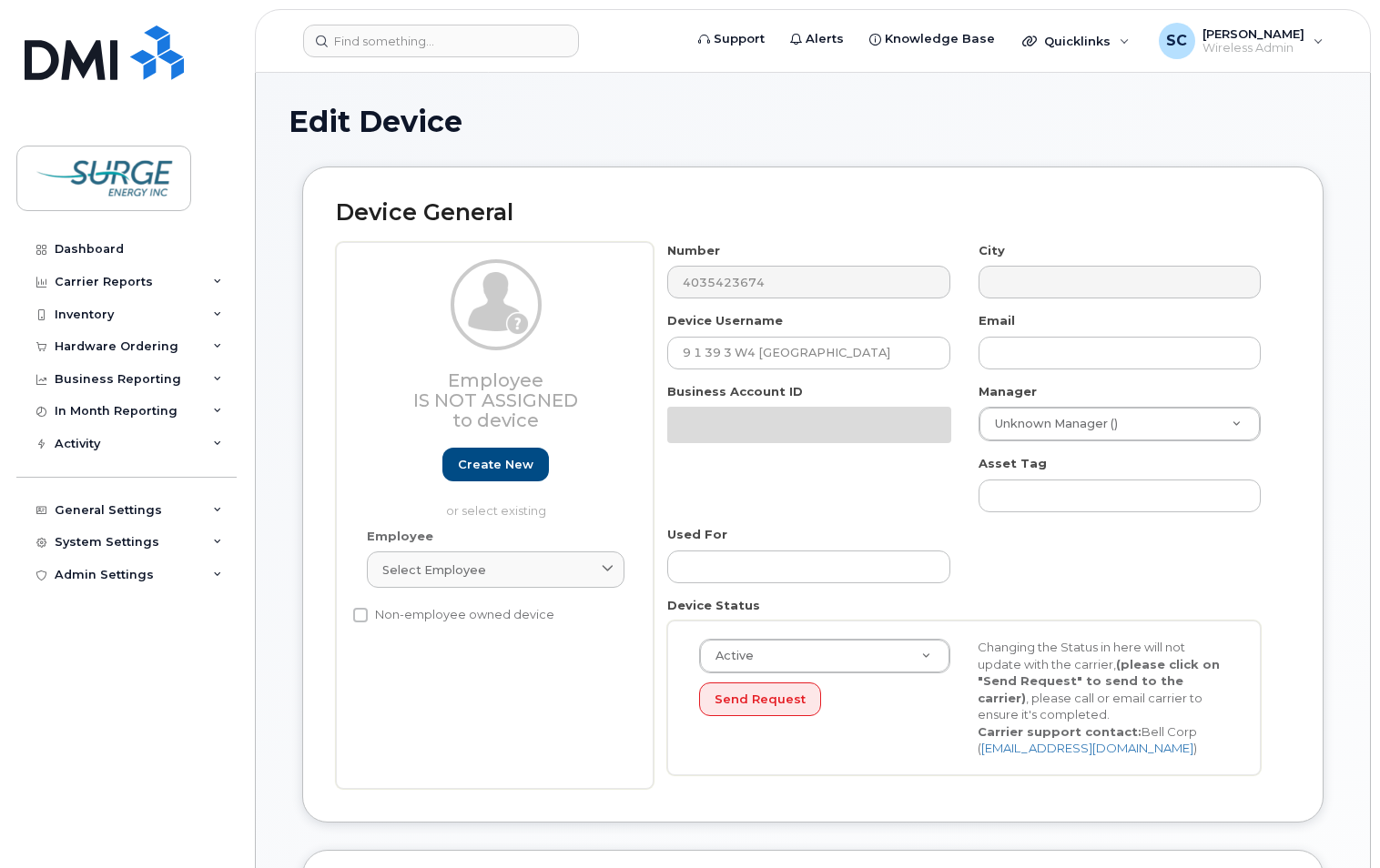 select on "84382" 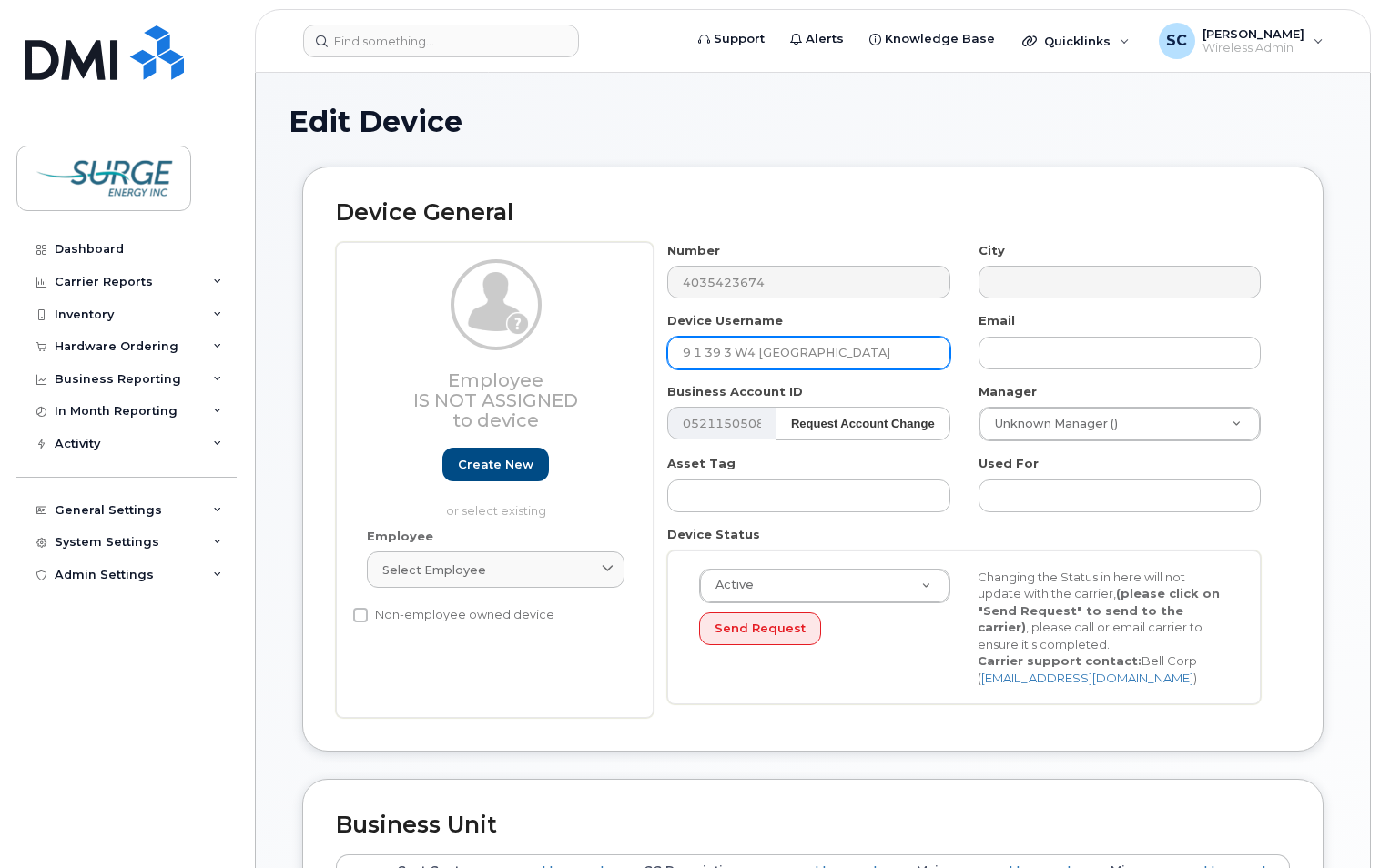 drag, startPoint x: 869, startPoint y: 343, endPoint x: 550, endPoint y: 337, distance: 319.0564 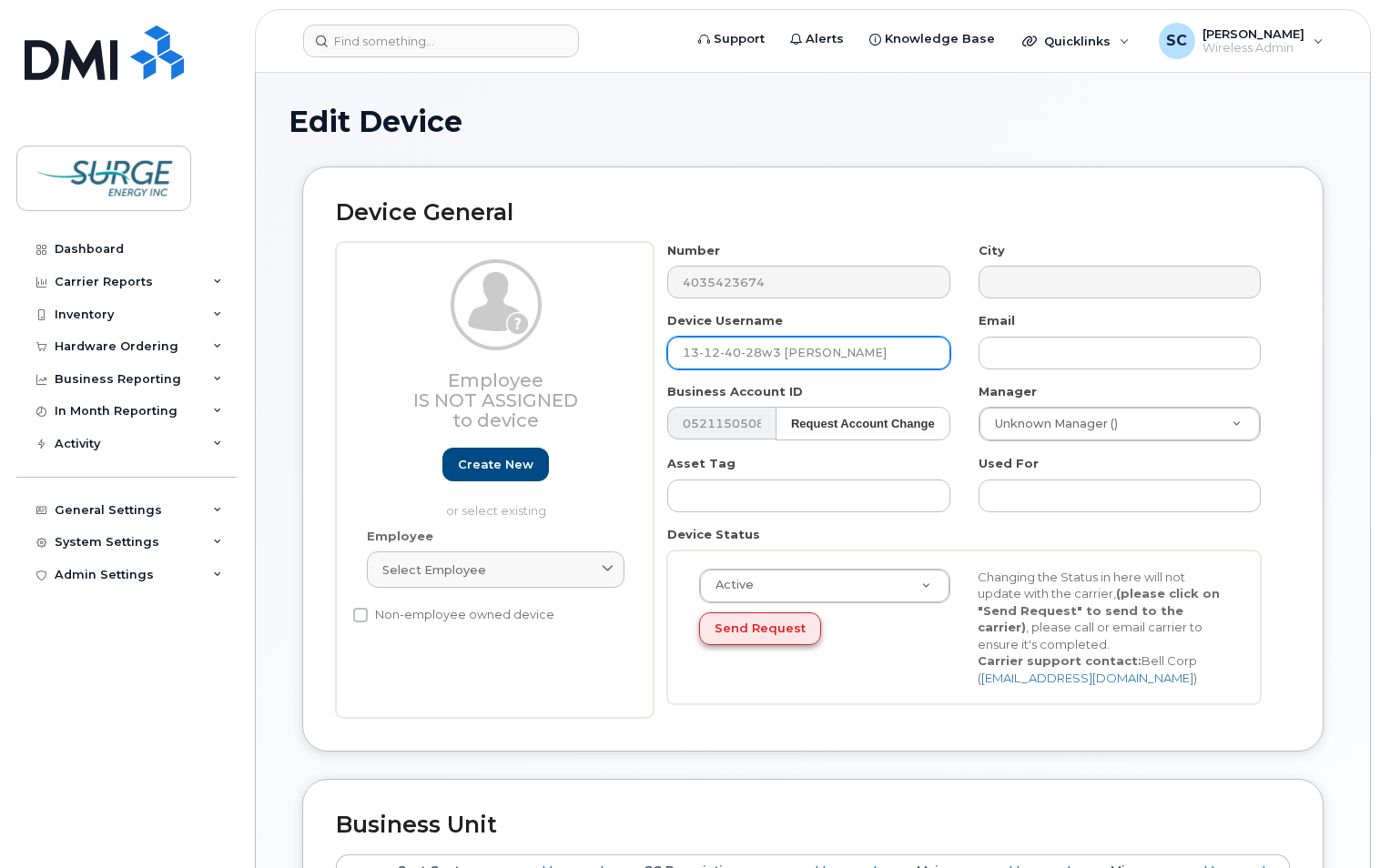 type on "13-12-40-28w3 [PERSON_NAME]" 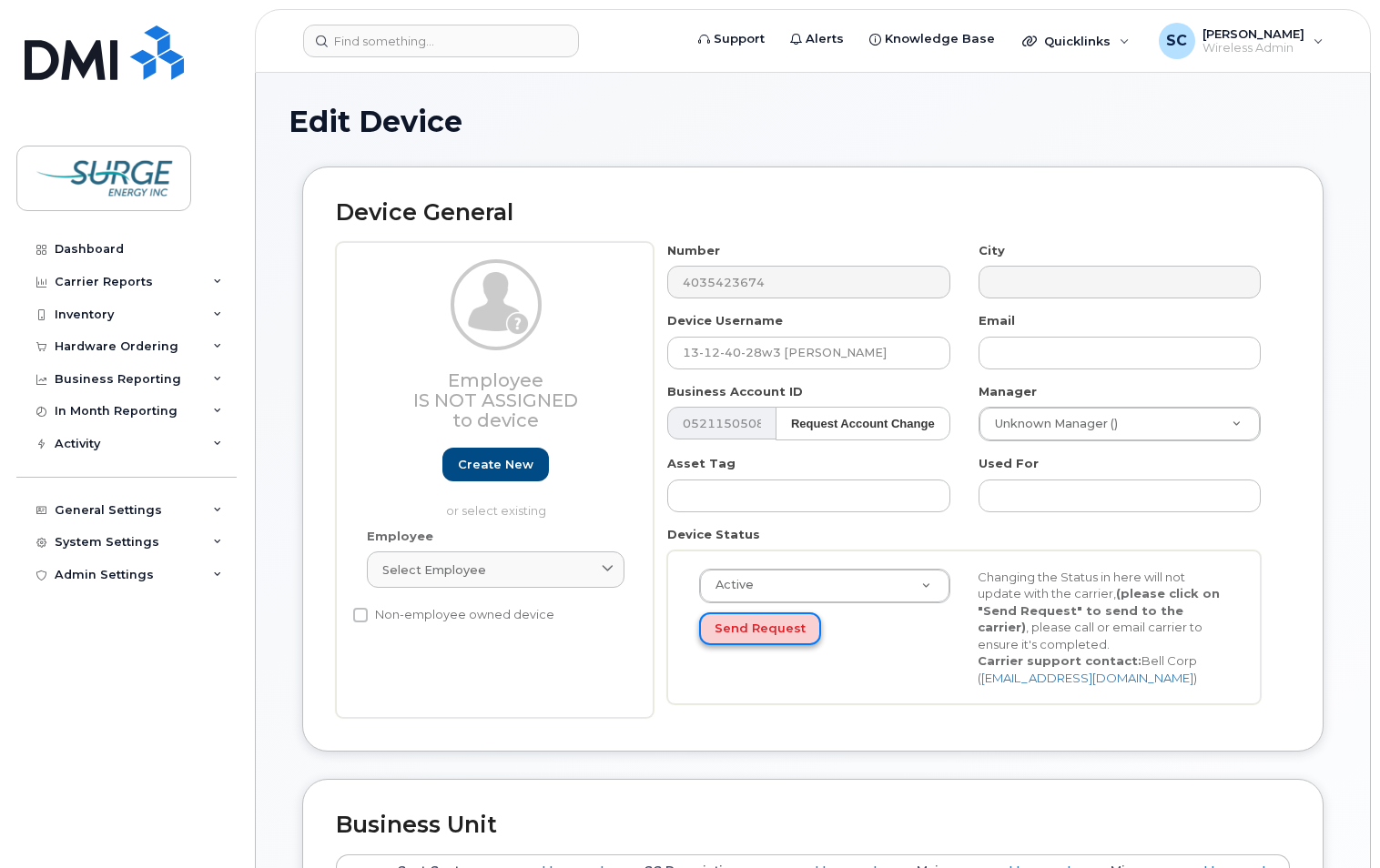 click on "Send Request" at bounding box center (760, 629) 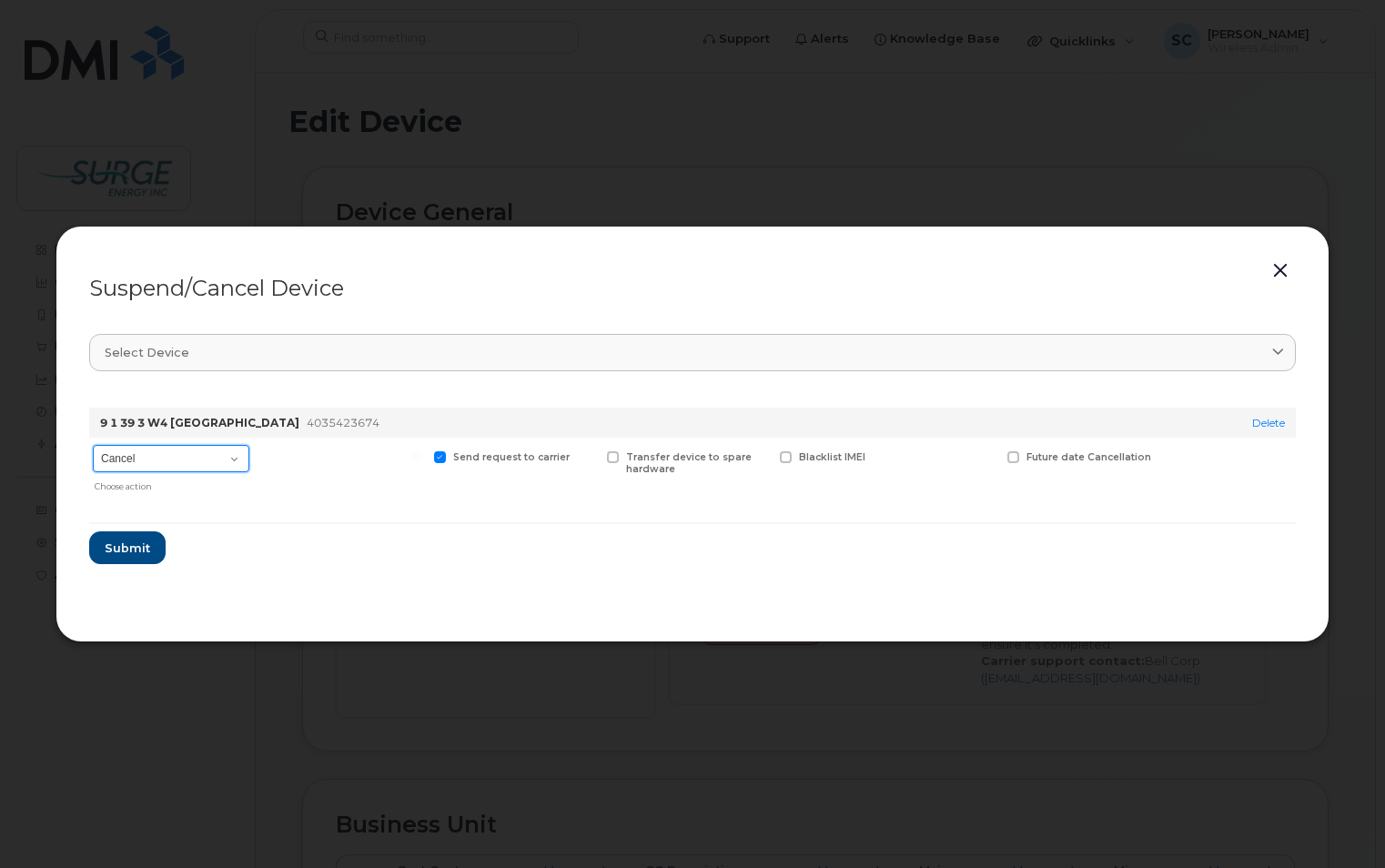 click on "Cancel Suspend - Extend Suspension Suspend - Reduced Rate Suspend - Full Rate Suspend - Lost Device/Stolen Reactivate" at bounding box center (171, 459) 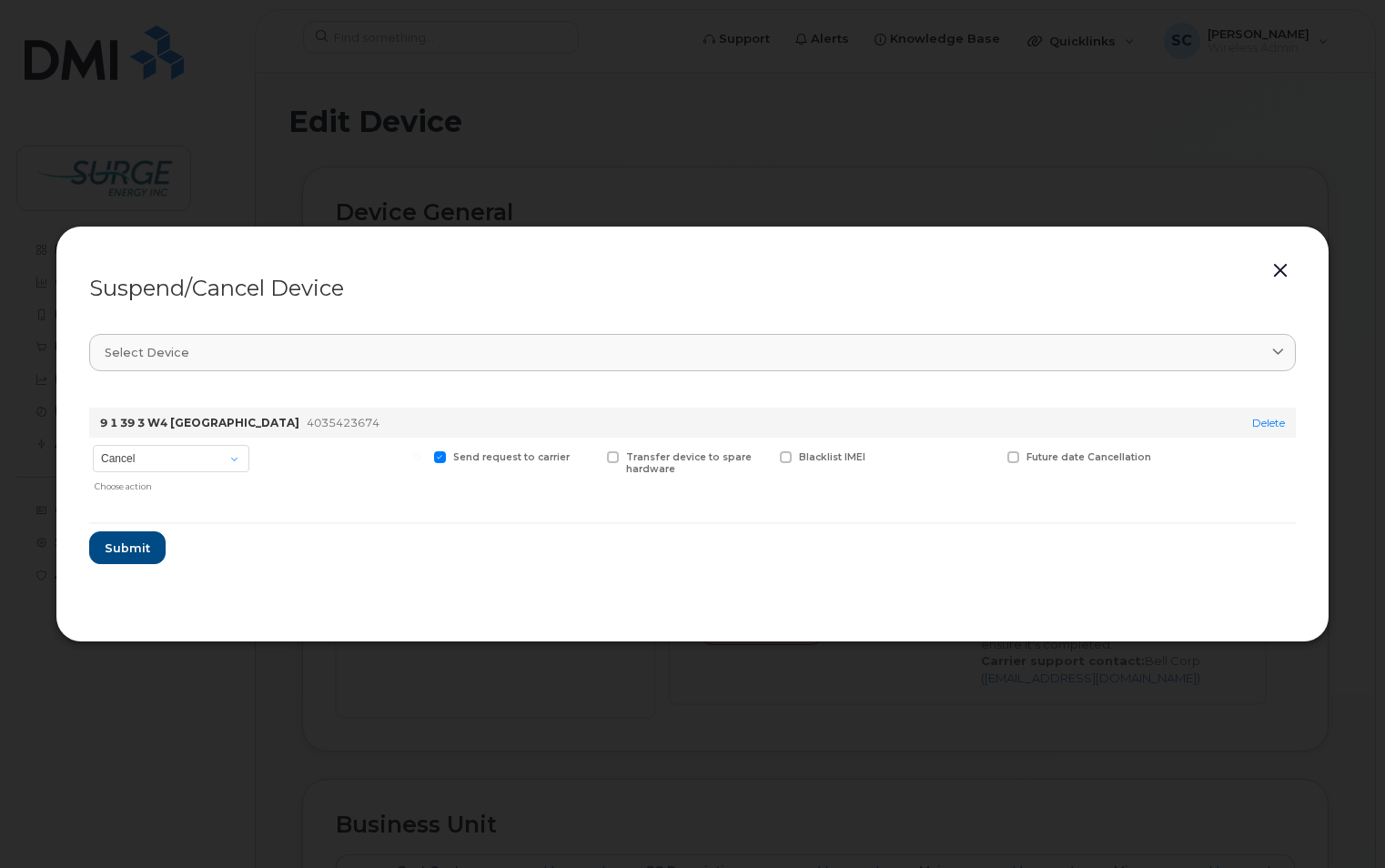 click on "9 1 39 3 W4 Lake View 4035423674 Delete Cancel Suspend - Extend Suspension Suspend - Reduced Rate Suspend - Full Rate Suspend - Lost Device/Stolen Reactivate Choose action Send request to carrier Transfer device to spare hardware Blacklist IMEI Future date Cancellation Submit" 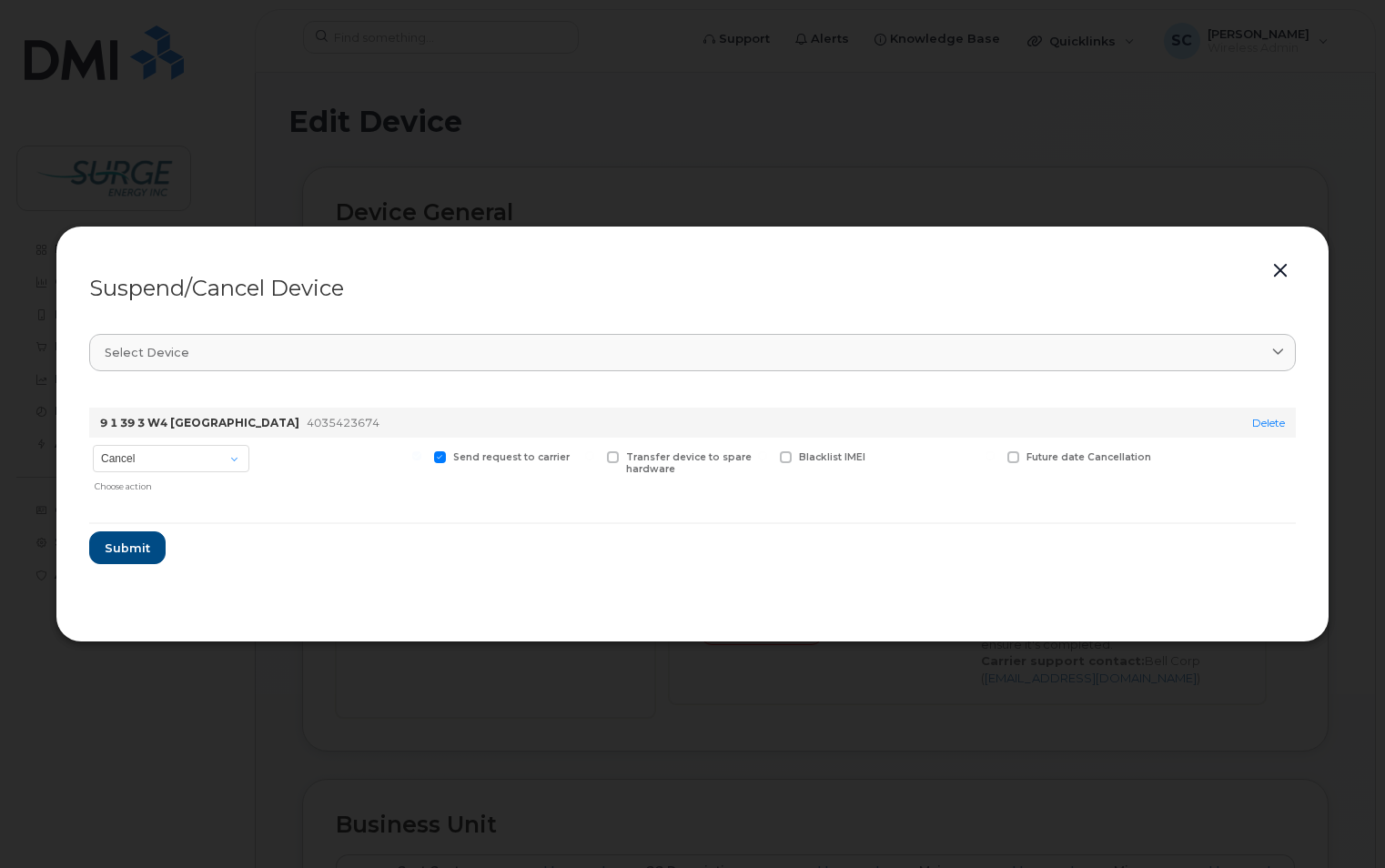 click at bounding box center [1280, 271] 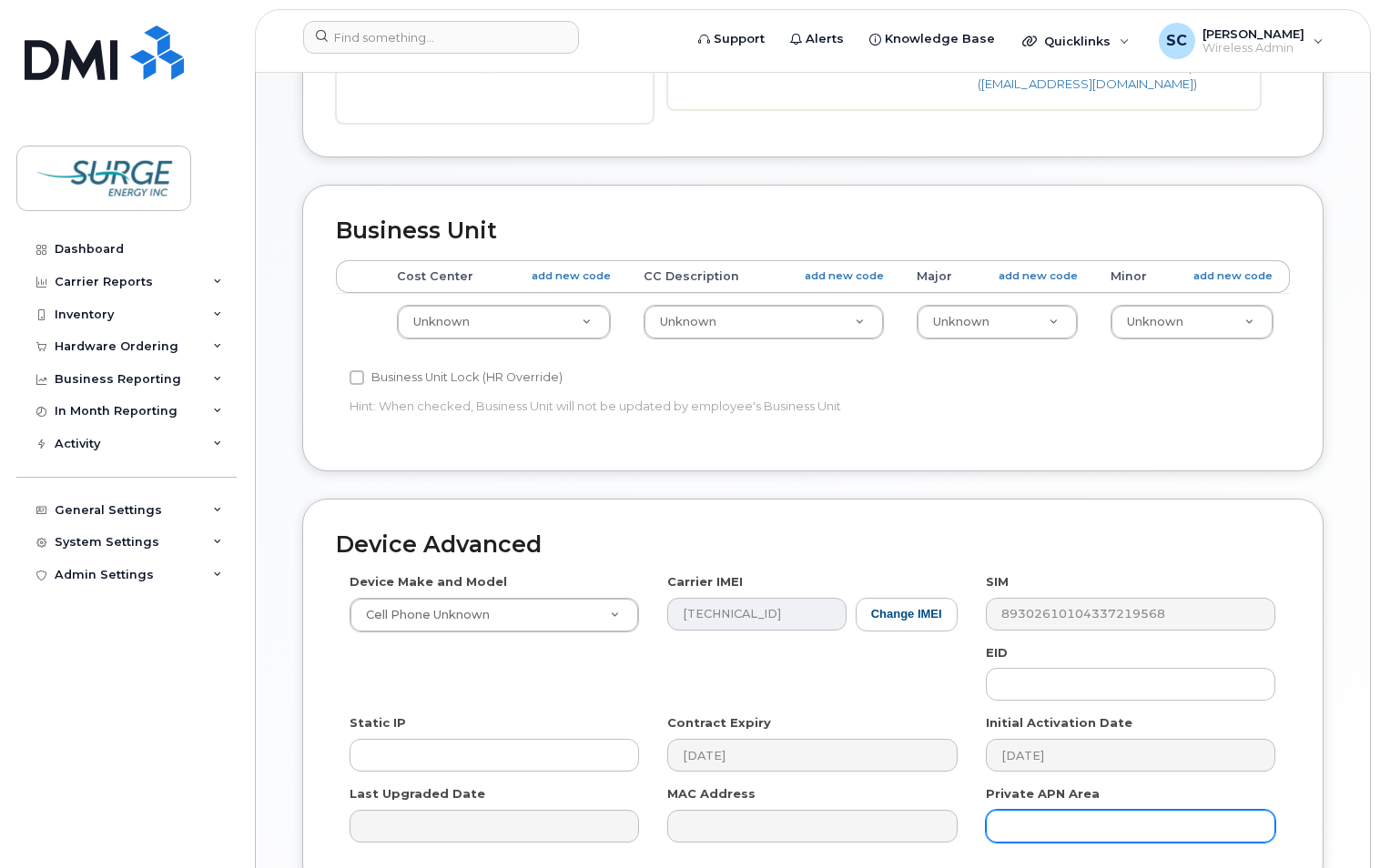 scroll, scrollTop: 767, scrollLeft: 0, axis: vertical 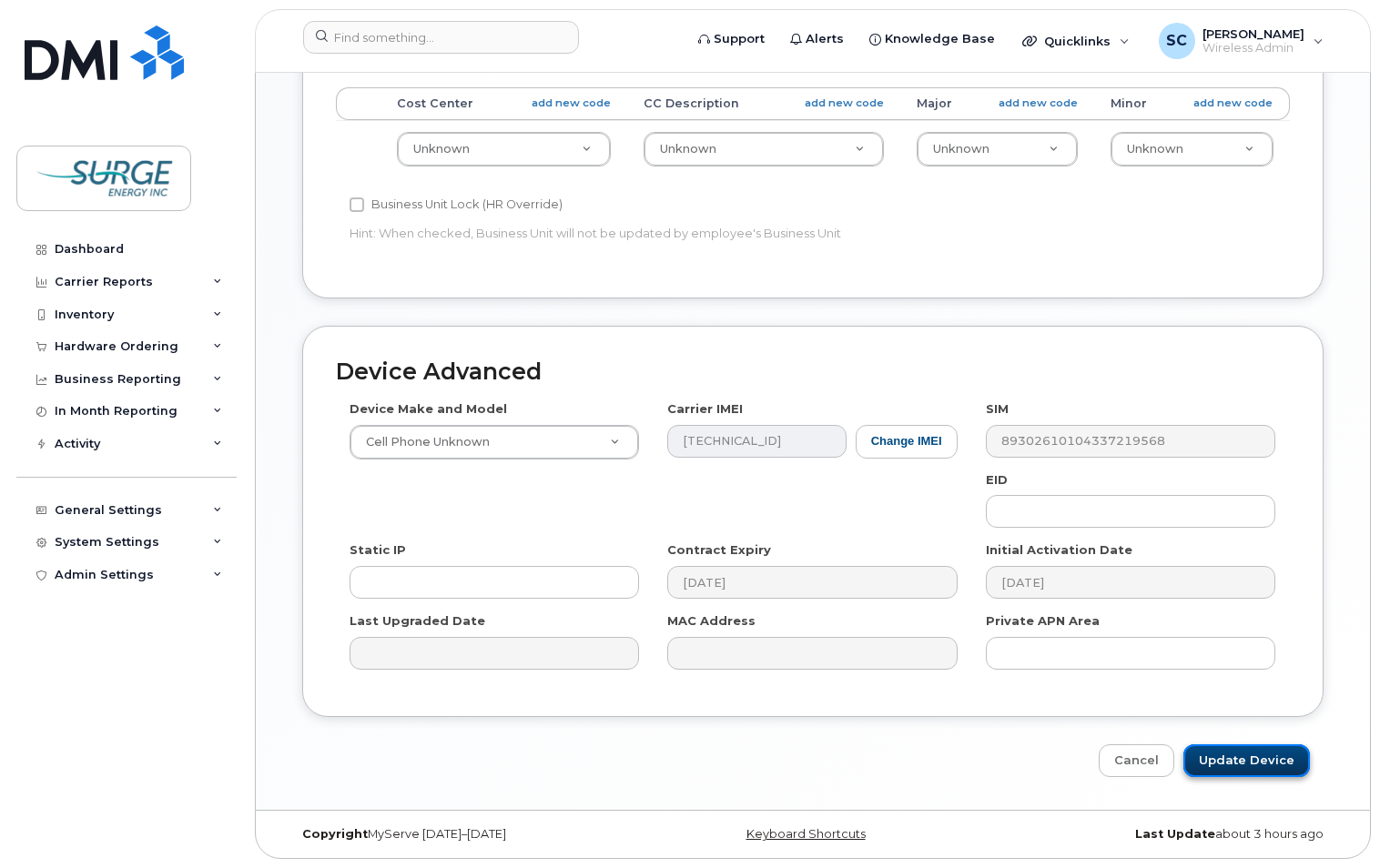 click on "Update Device" at bounding box center [1246, 761] 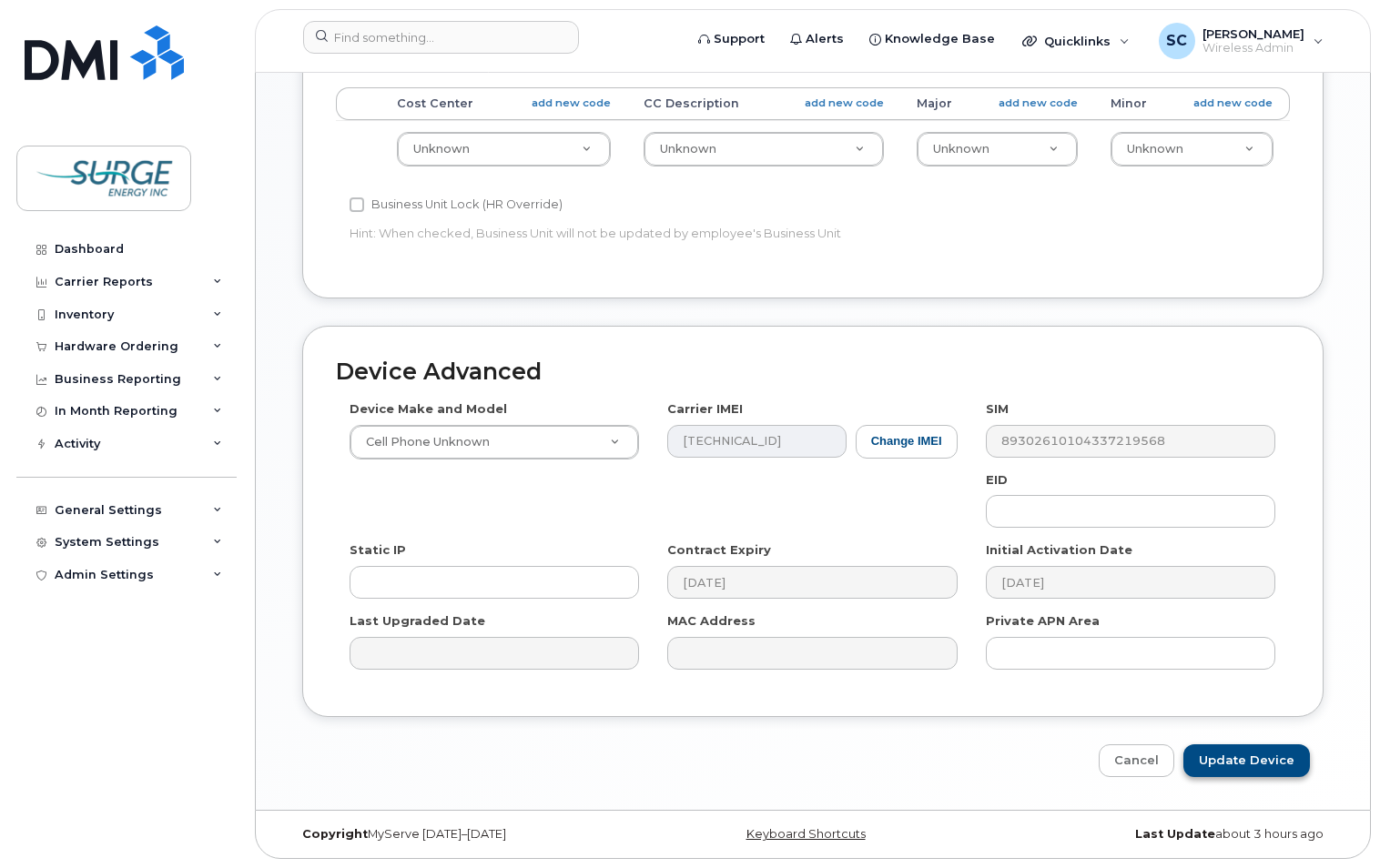 type on "Saving..." 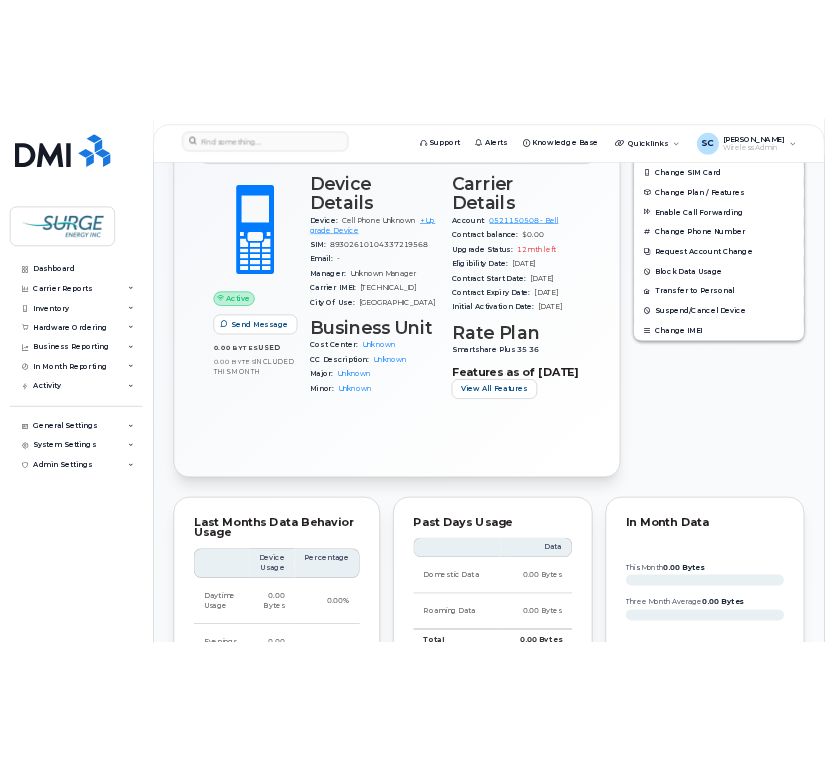 scroll, scrollTop: 400, scrollLeft: 0, axis: vertical 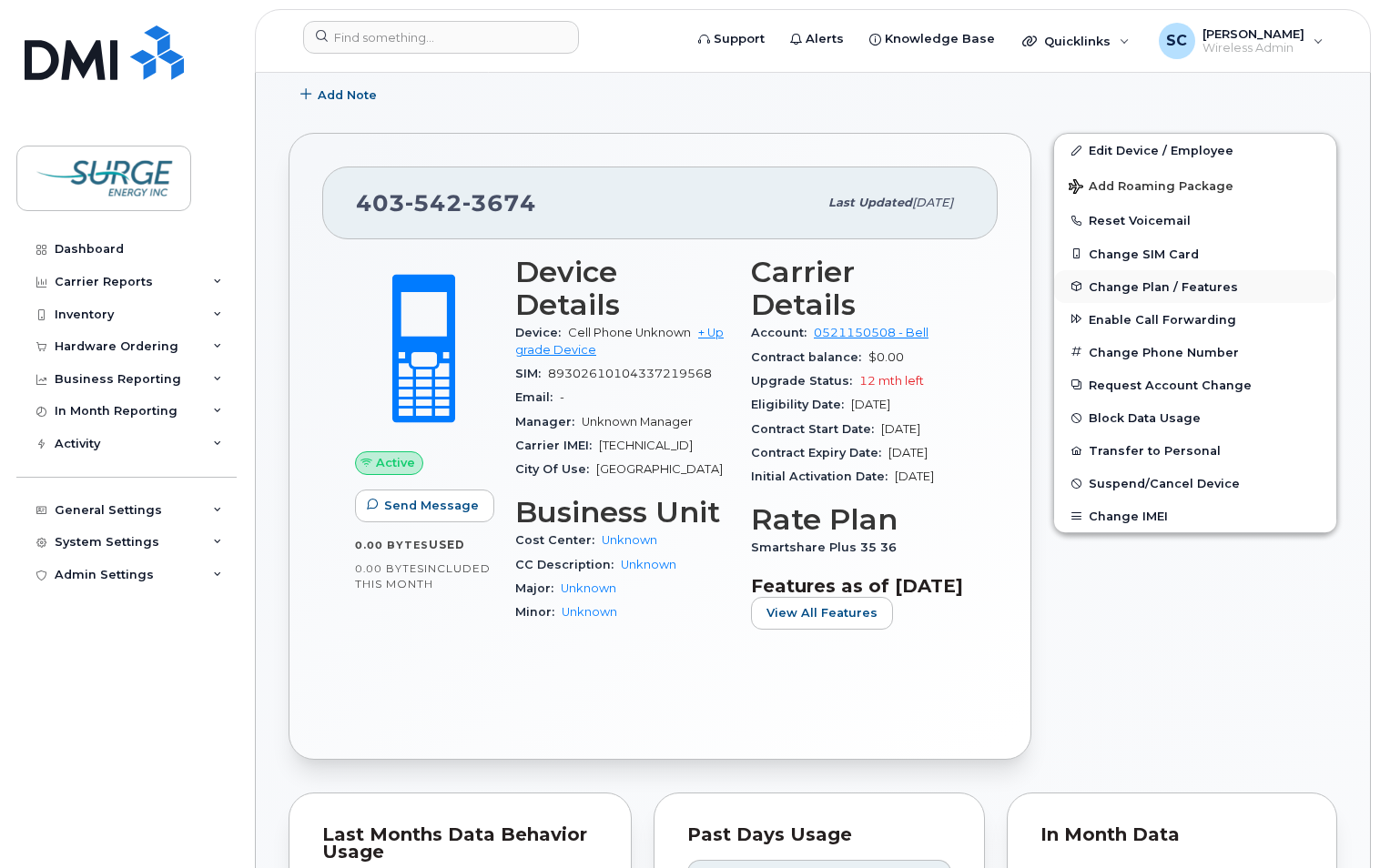click on "Change Plan / Features" at bounding box center (1163, 286) 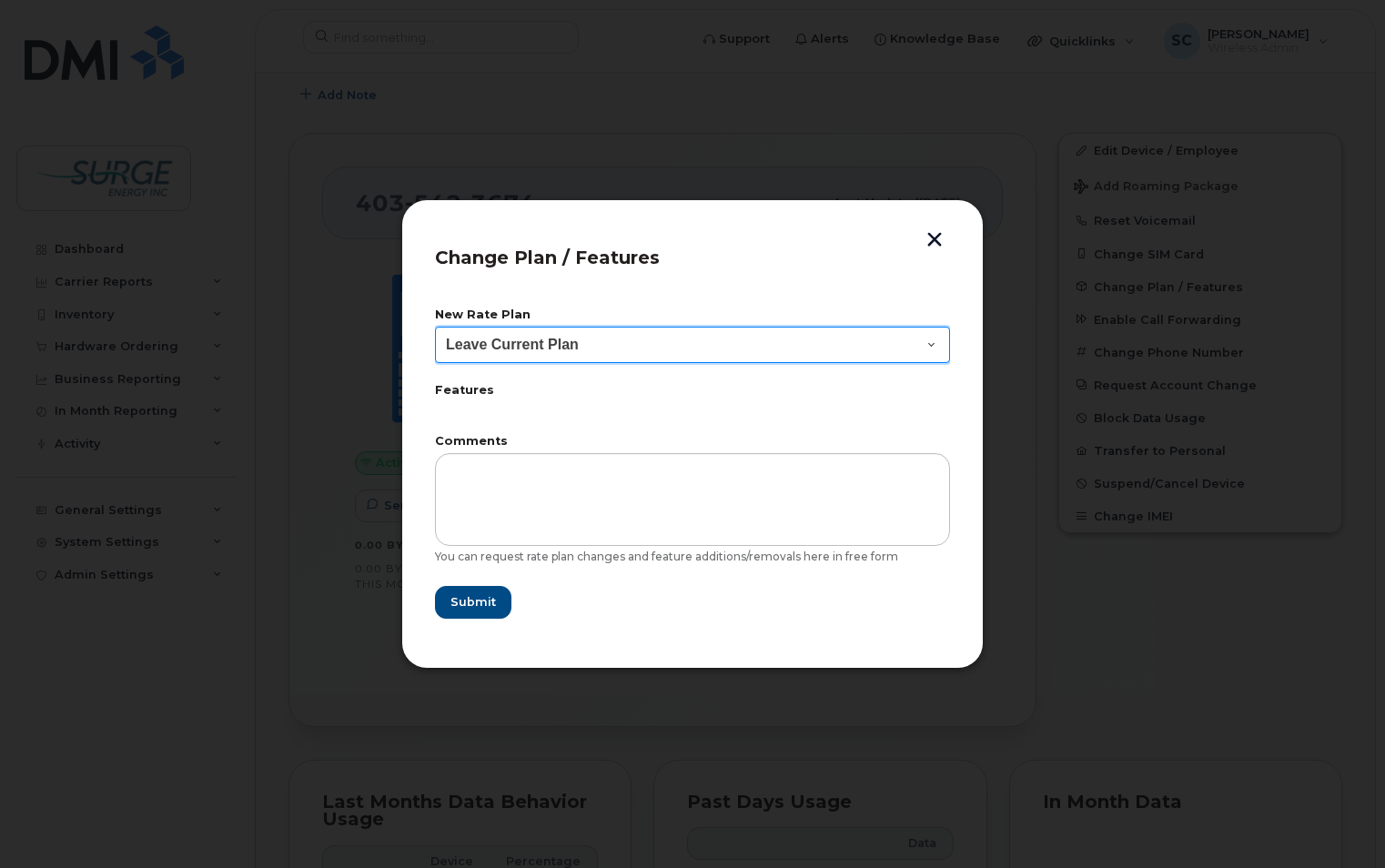 click on "Leave Current Plan BYOD Corp Smartshare 25 Corp SmartShare unltd 40 Corp Smartshare 30 Smartshare Plus 35 Smartshare Plus BYOD 25" at bounding box center [692, 345] 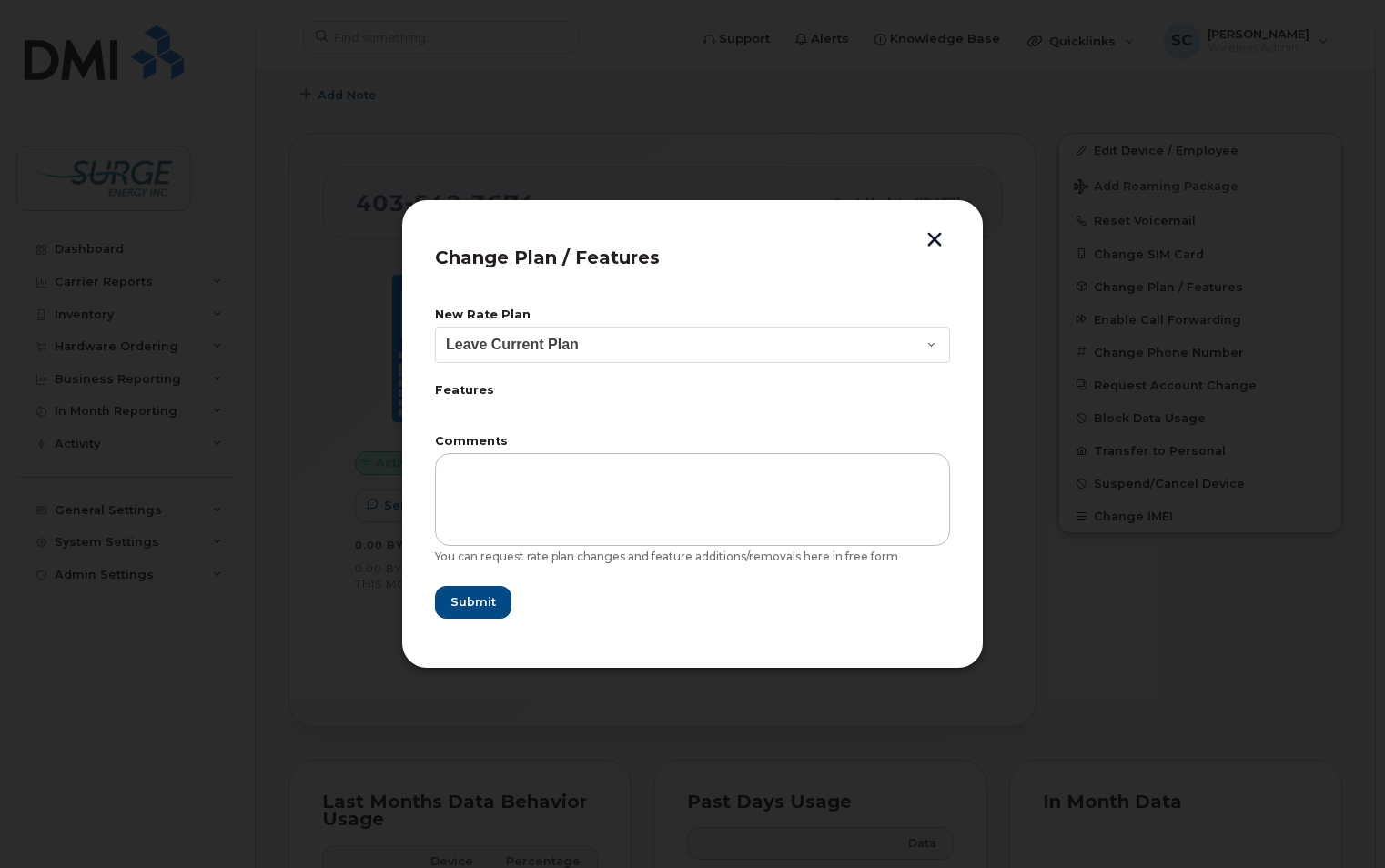 click on "New Rate Plan Leave Current Plan BYOD Corp Smartshare 25 Corp SmartShare unltd 40 Corp Smartshare 30 Smartshare Plus 35 Smartshare Plus BYOD 25 Features Comments You can request rate plan changes and feature additions/removals here in free form Submit" at bounding box center [692, 464] 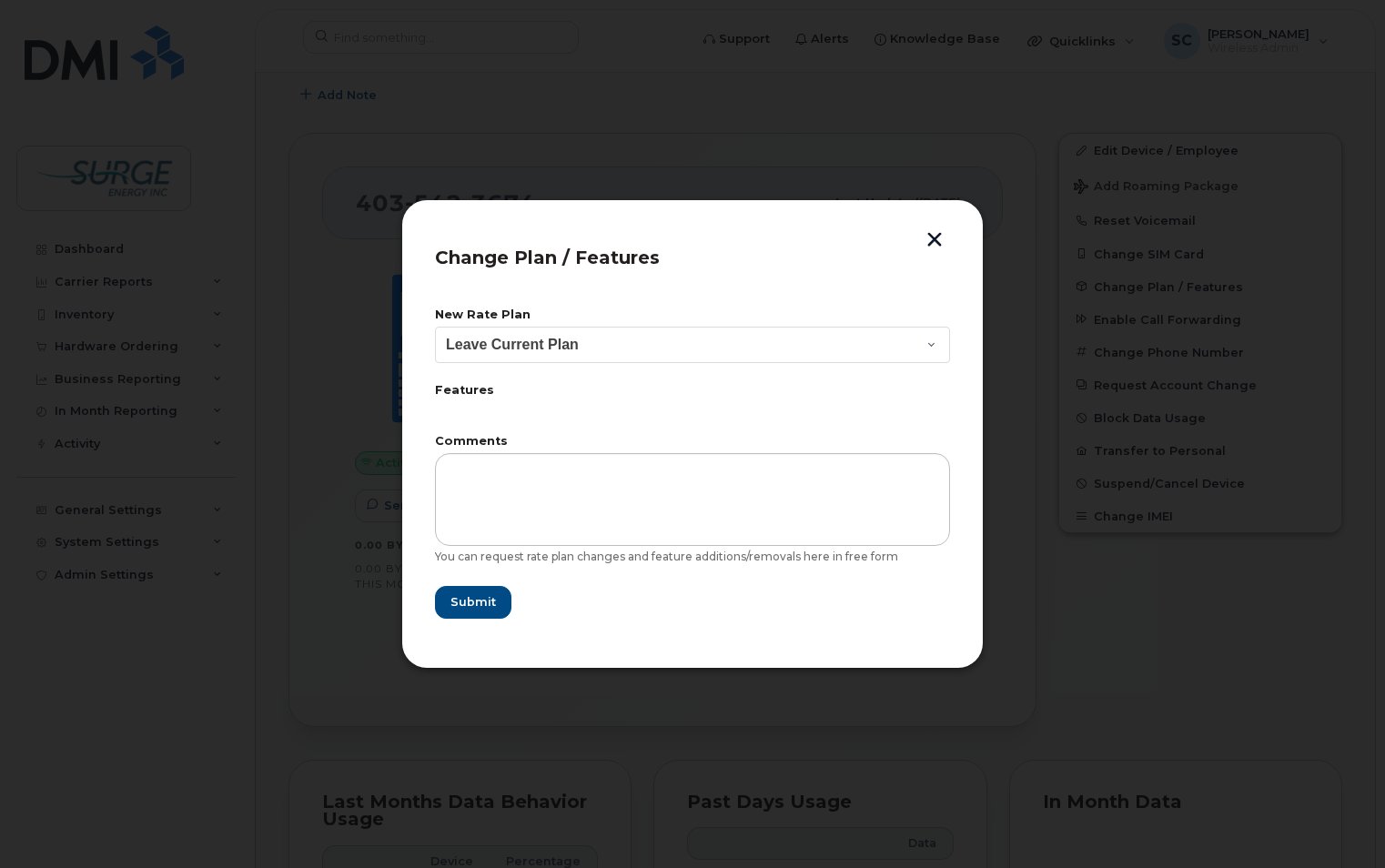 click at bounding box center (935, 241) 